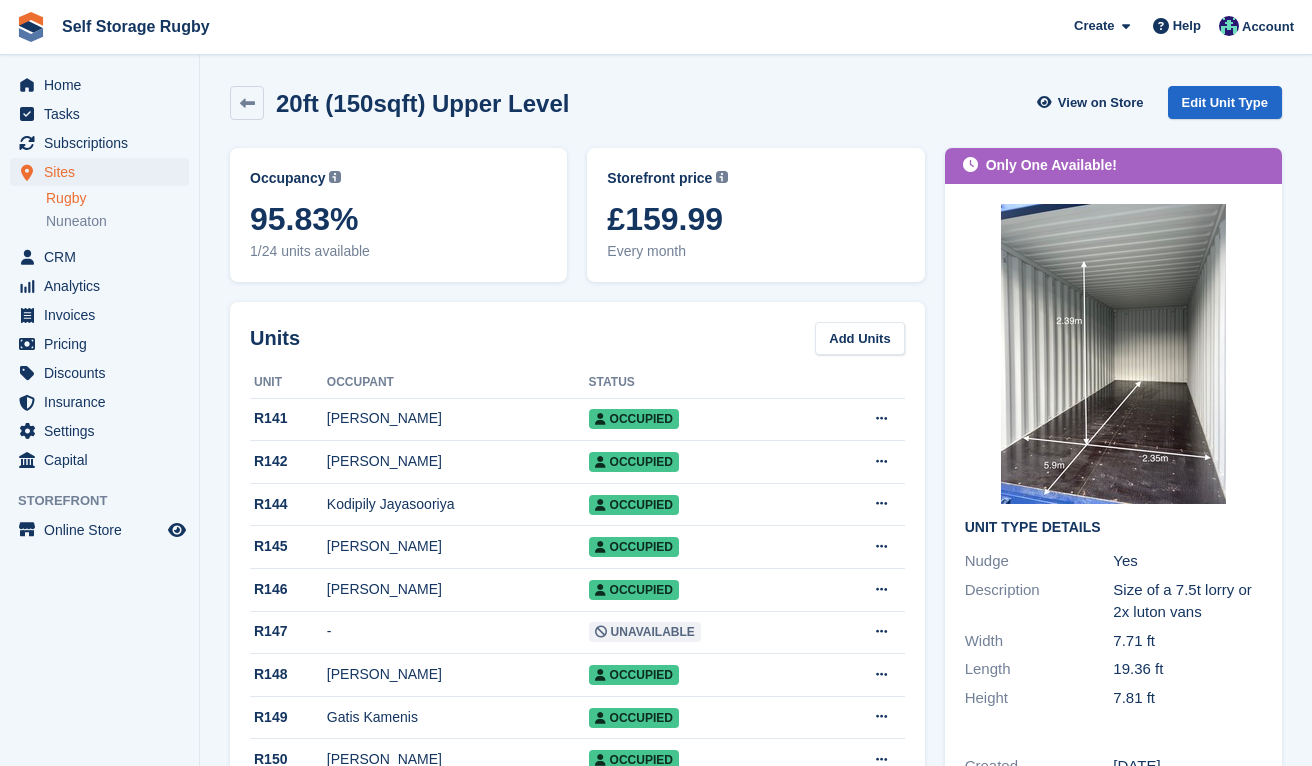 scroll, scrollTop: 0, scrollLeft: 0, axis: both 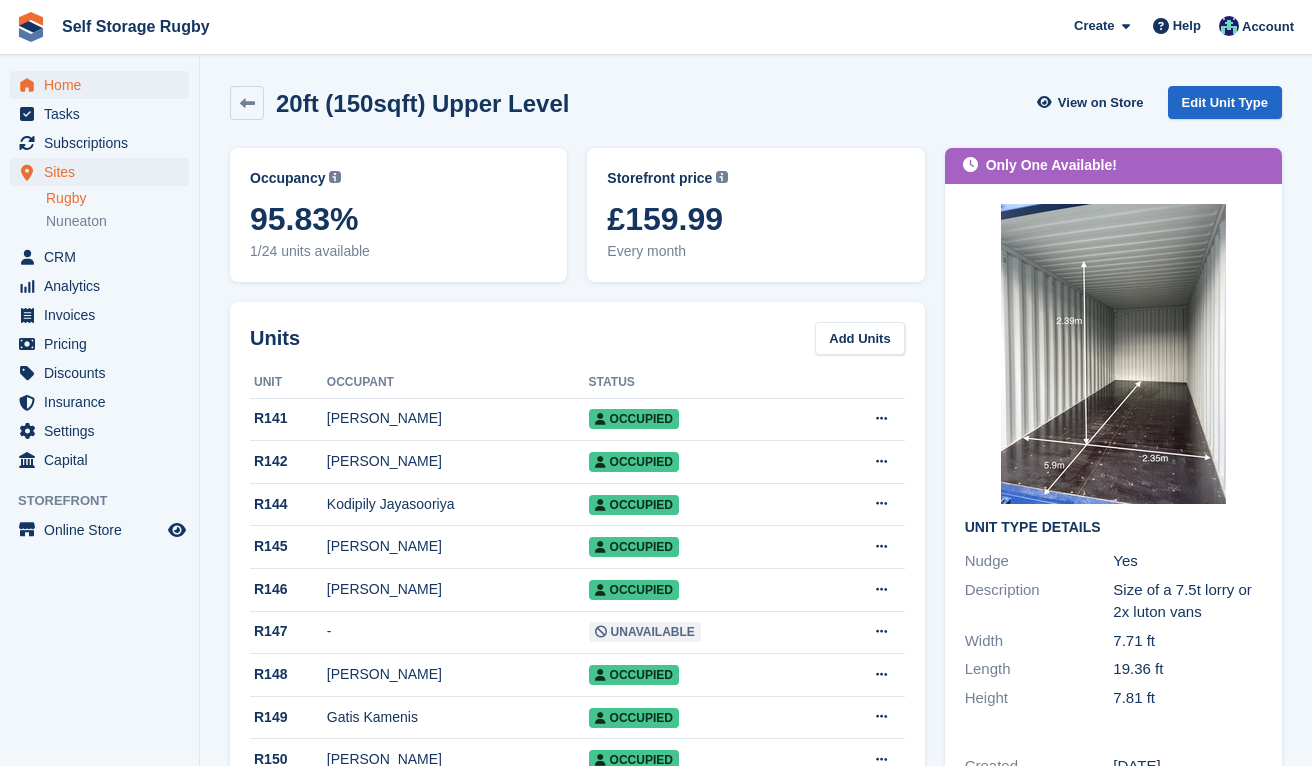 click on "Home" at bounding box center [104, 85] 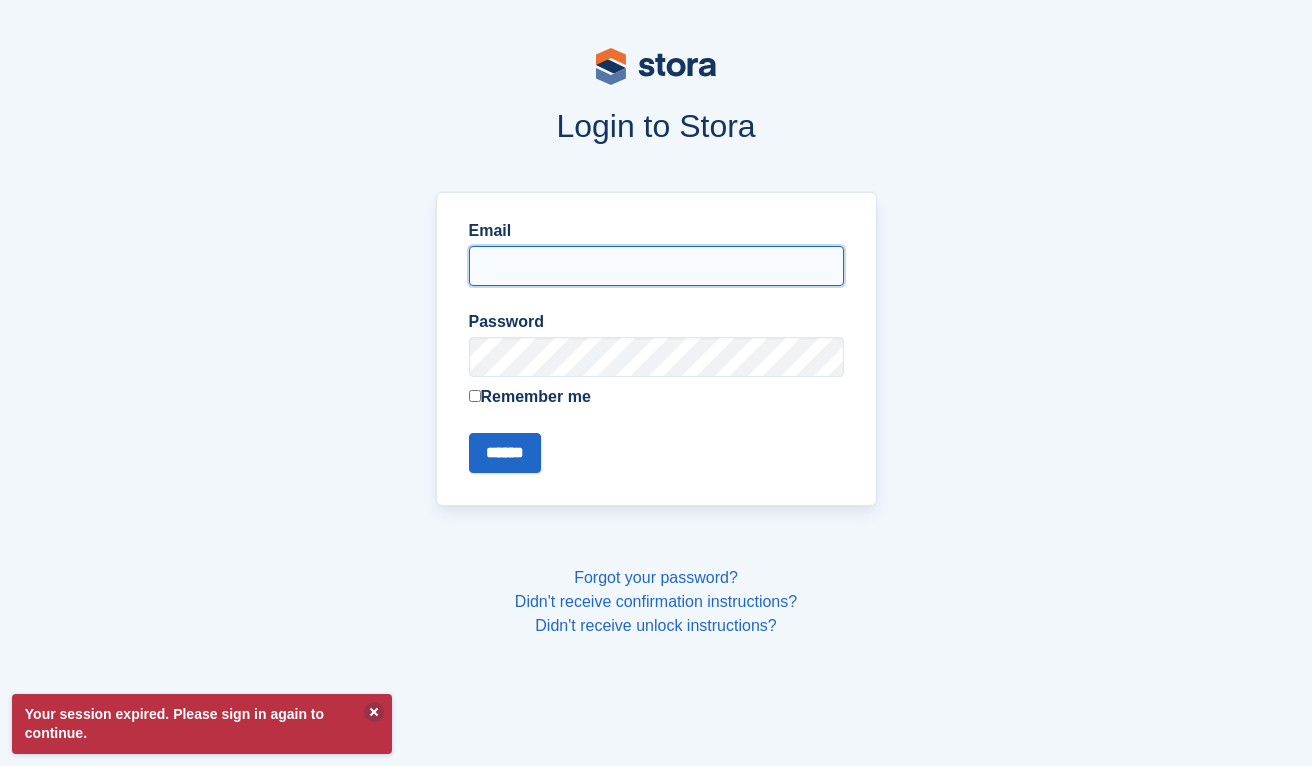 type on "**********" 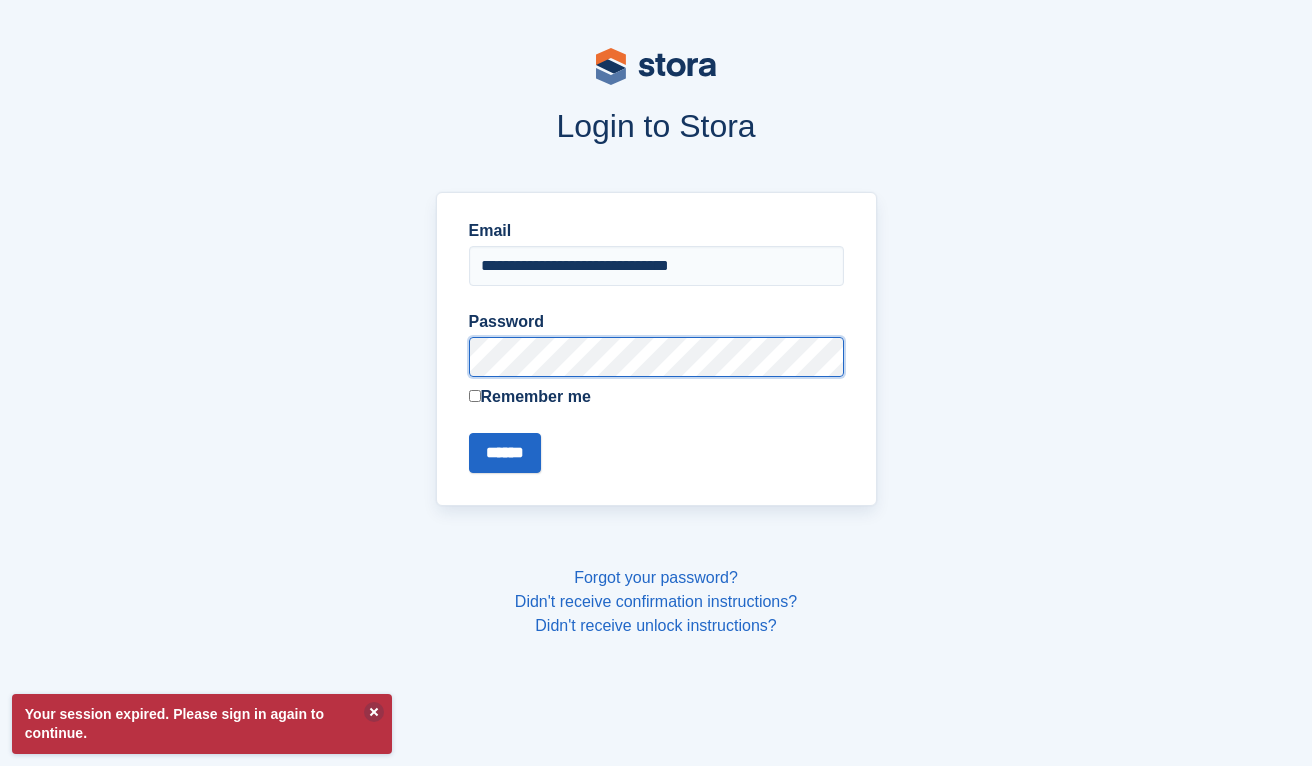 click on "******" at bounding box center [505, 453] 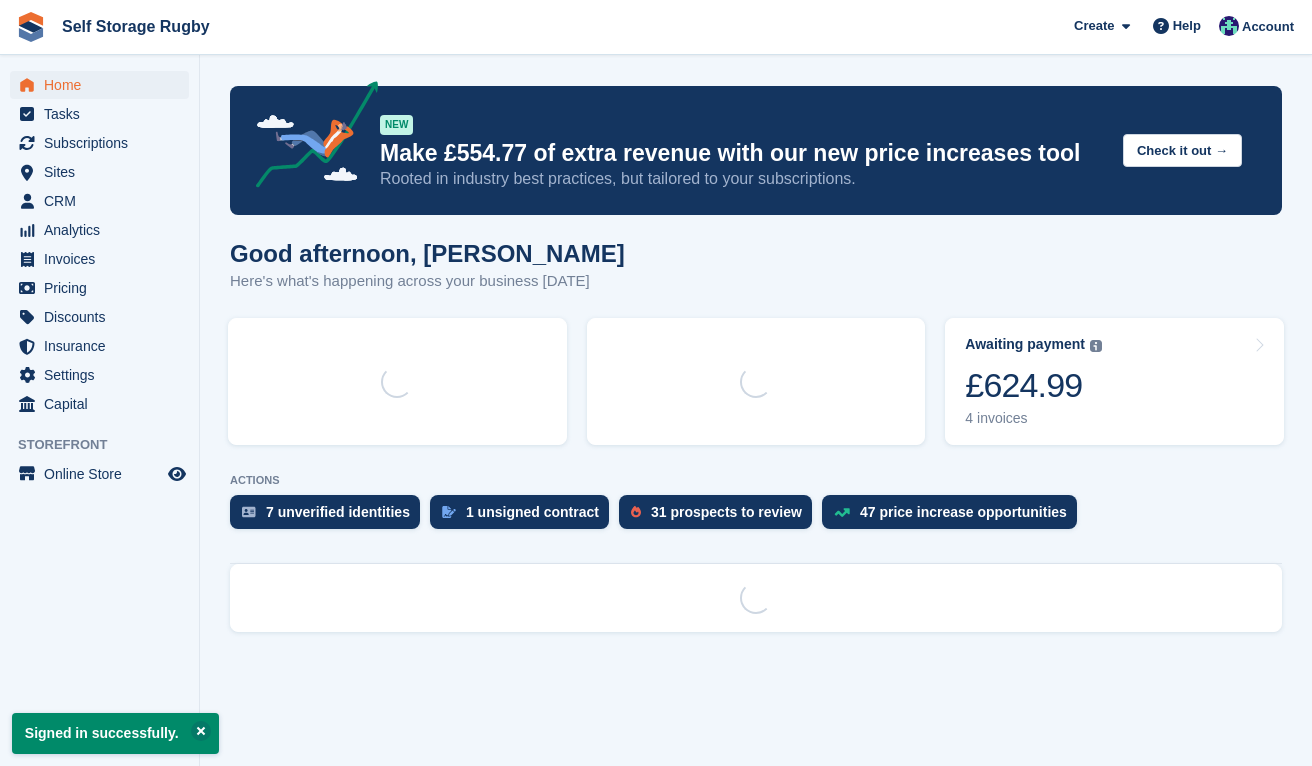 scroll, scrollTop: 0, scrollLeft: 0, axis: both 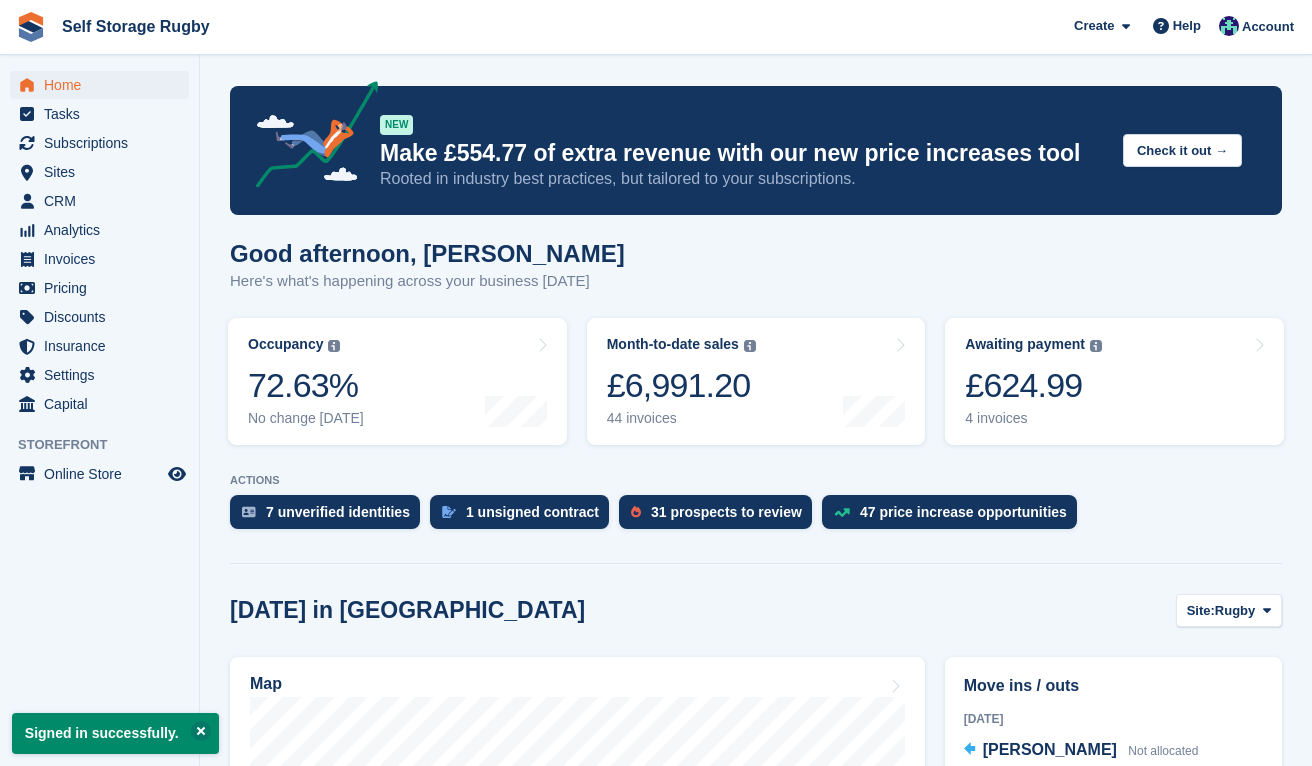 click on "Signed in successfully.
NEW
Make £554.77 of extra revenue with our new price increases tool
Rooted in industry best practices, but tailored to your subscriptions.
Check it out →
Good afternoon, Chris
Here's what's happening across your business today
Occupancy
The percentage of all currently allocated units in terms of area. Includes units with occupied, repo or overlocked status. Trendline shows changes across last 30 days.
72.63%
No change today" at bounding box center [756, 892] 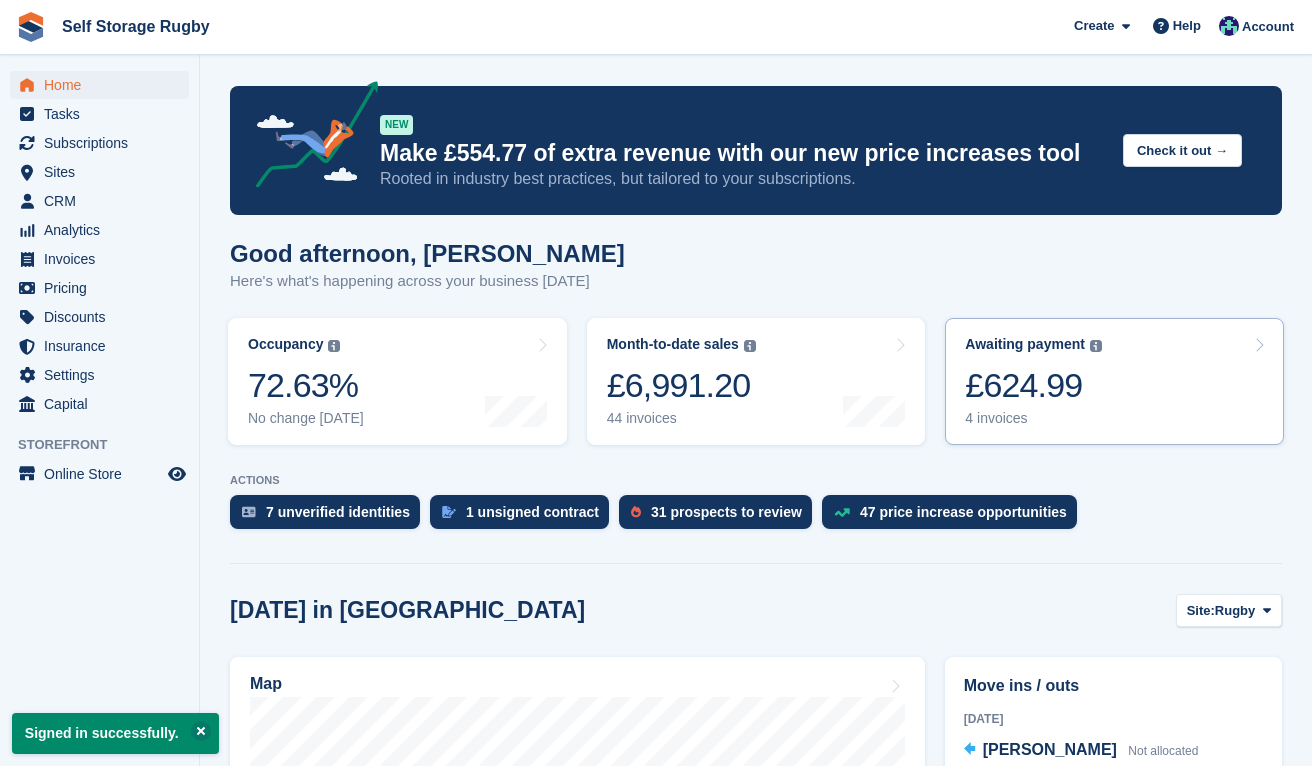 scroll, scrollTop: 0, scrollLeft: 0, axis: both 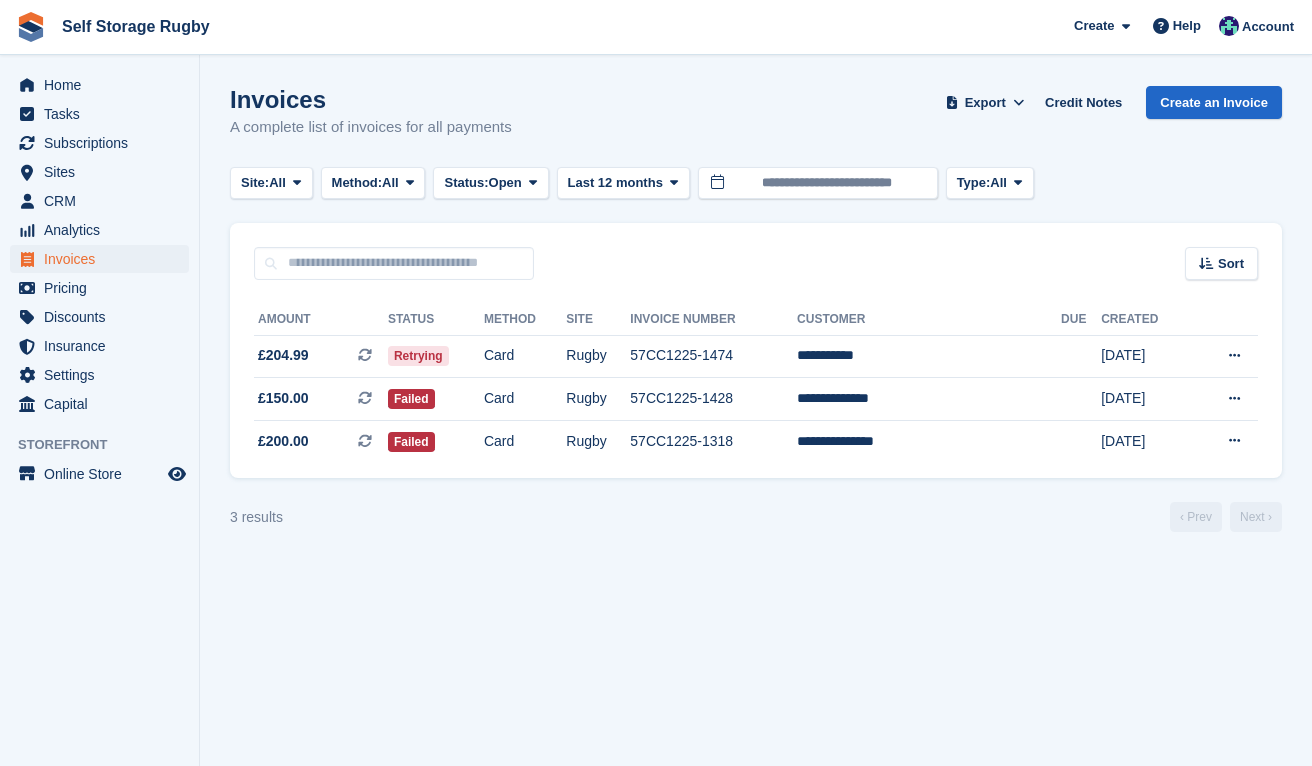 click on "Invoices
A complete list of invoices for all payments
Export
Export Invoices
Export a CSV of all Invoices which match the current filters.
Please allow time for large exports.
Export Formatted for Sage 50
Export Formatted for Xero
Start Export
Credit Notes
Create an Invoice
Site:
All
All
Rugby
Nuneaton
Method:
All
All
Bank Transfer
Cash" at bounding box center (756, 383) 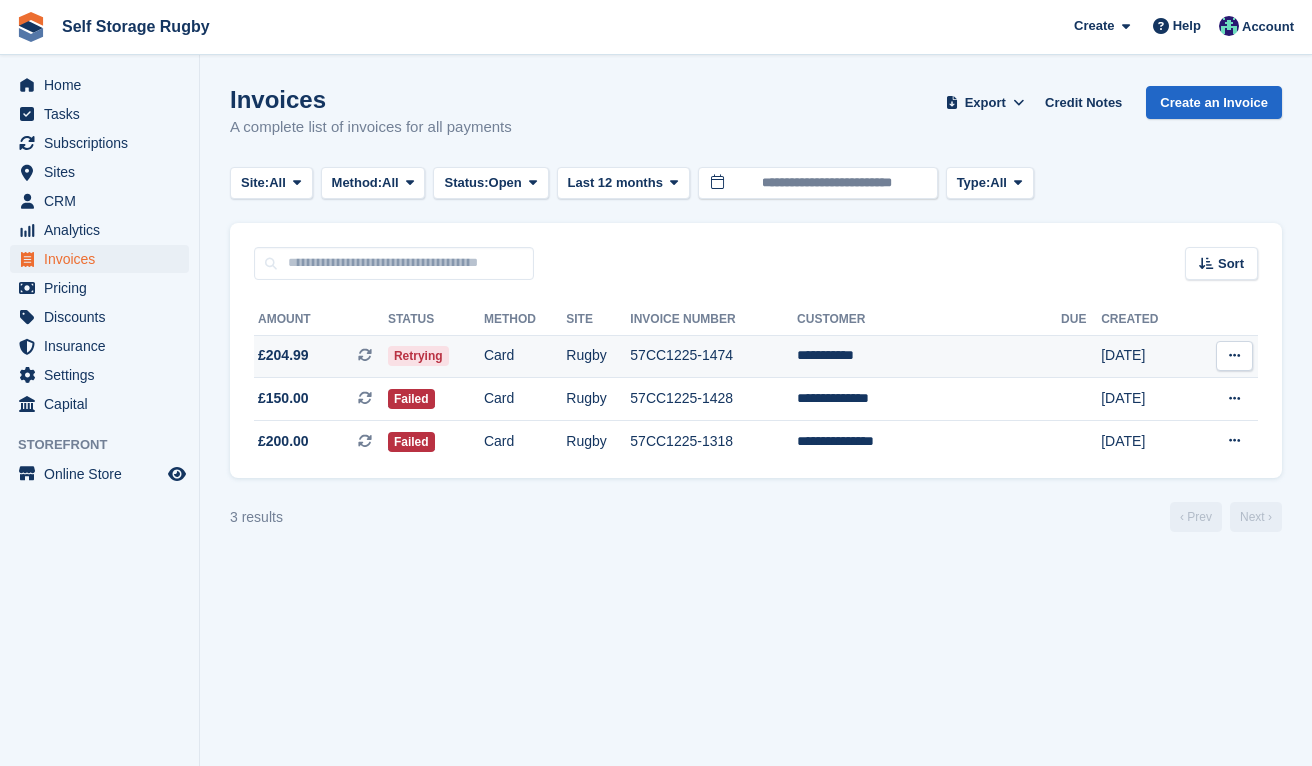 click on "**********" at bounding box center [929, 356] 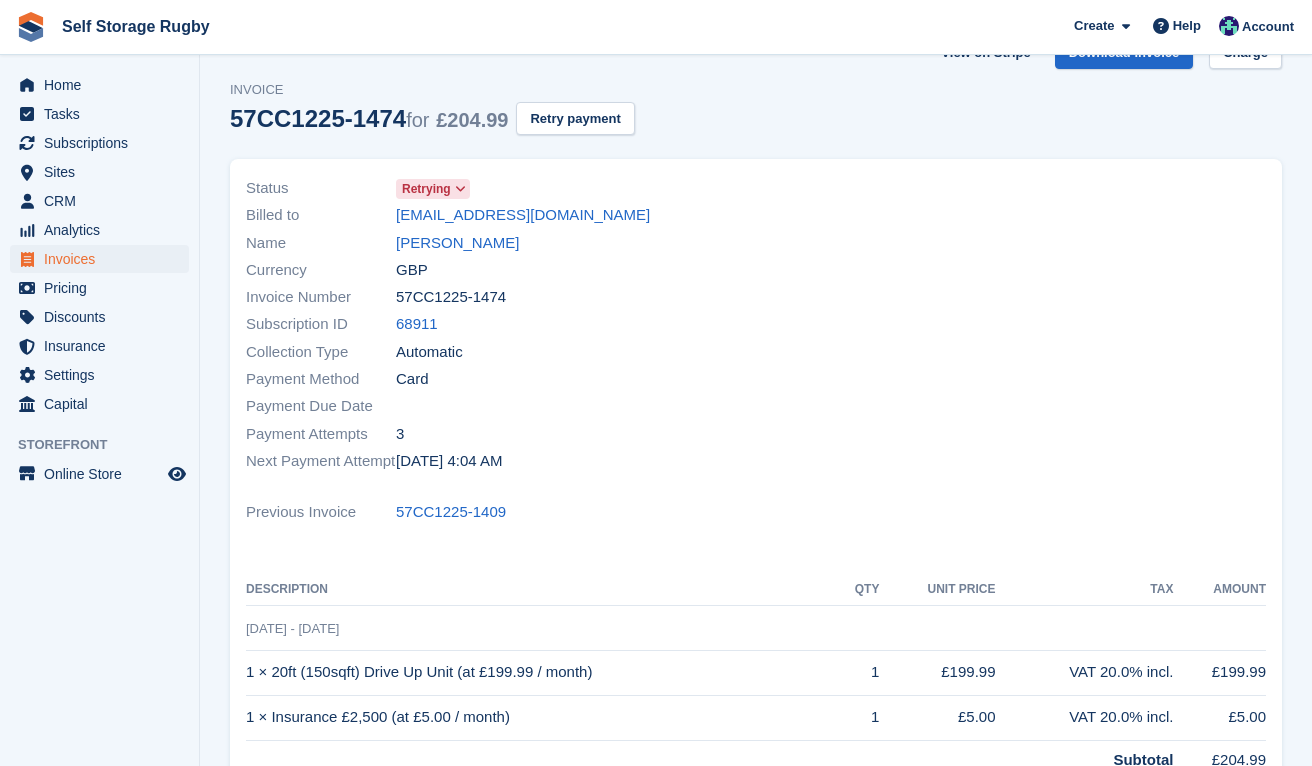 scroll, scrollTop: 51, scrollLeft: 0, axis: vertical 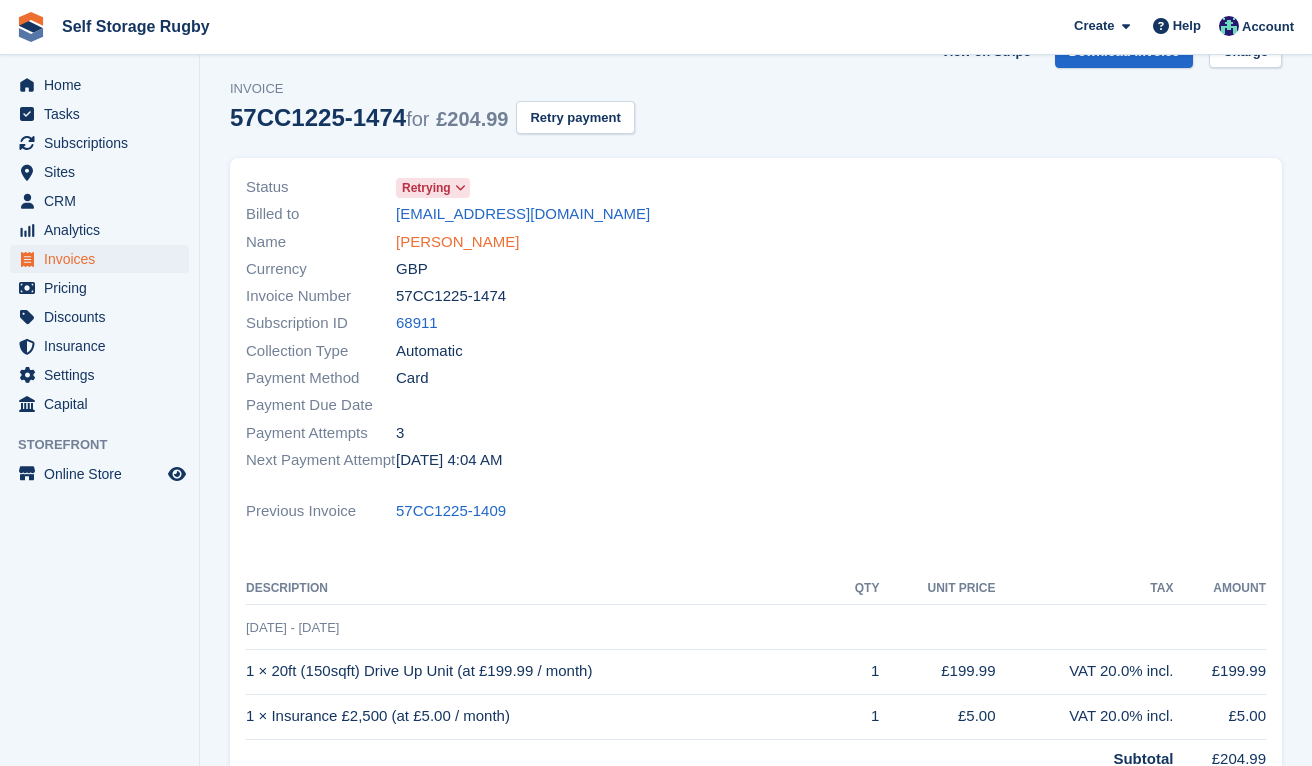 click on "[PERSON_NAME]" at bounding box center [457, 242] 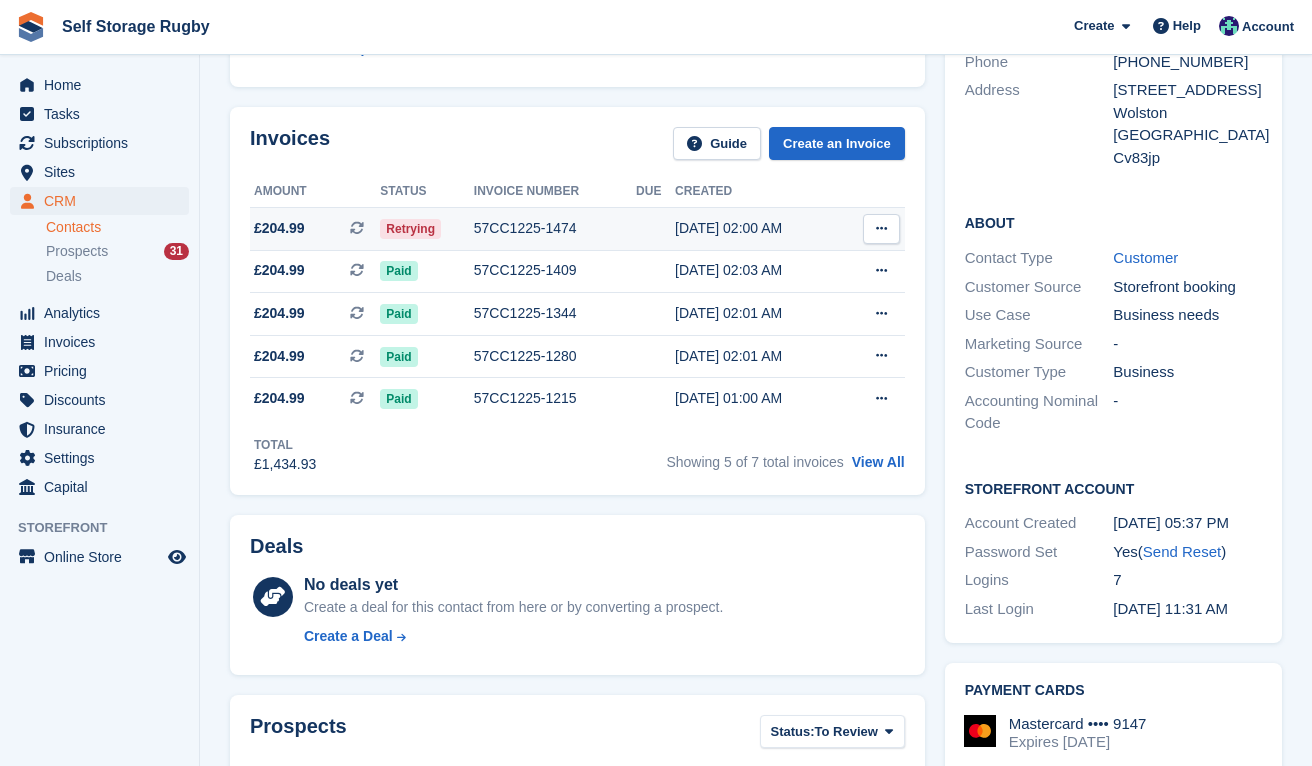 scroll, scrollTop: 296, scrollLeft: 0, axis: vertical 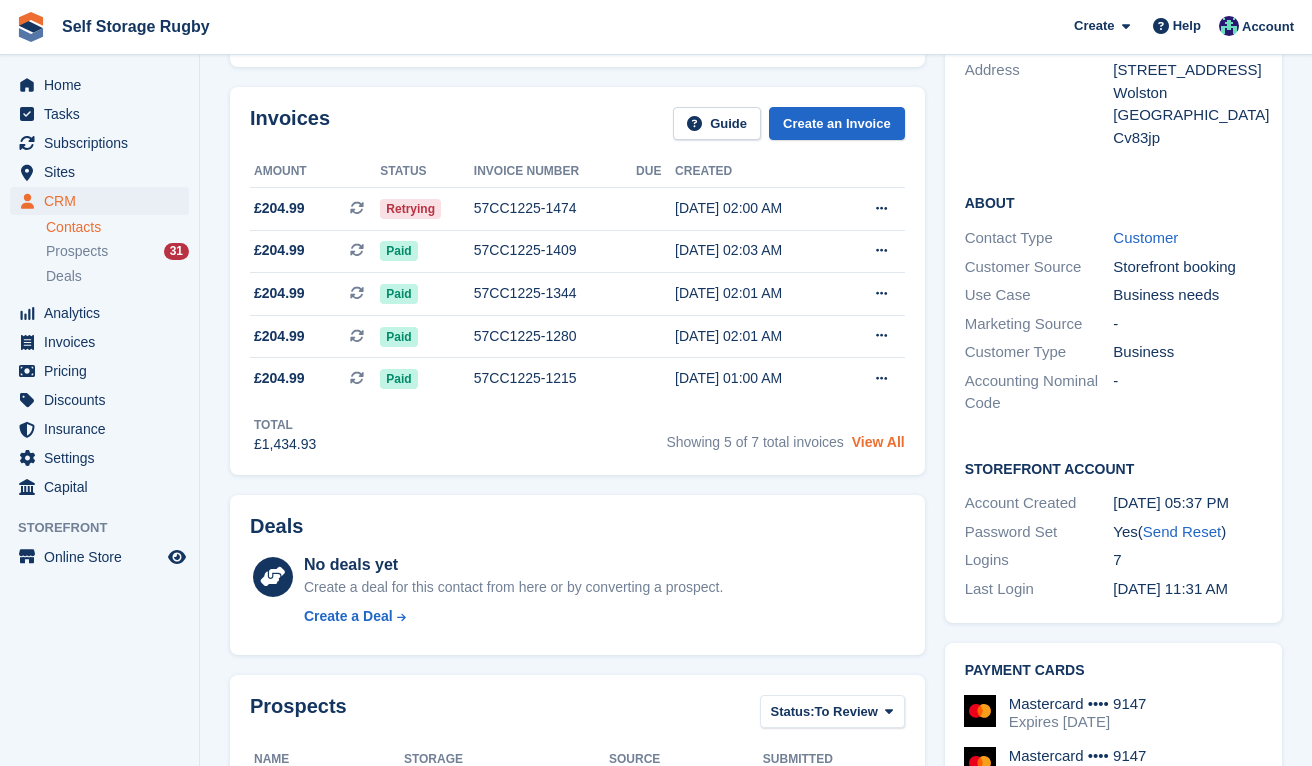 click on "View All" at bounding box center [878, 442] 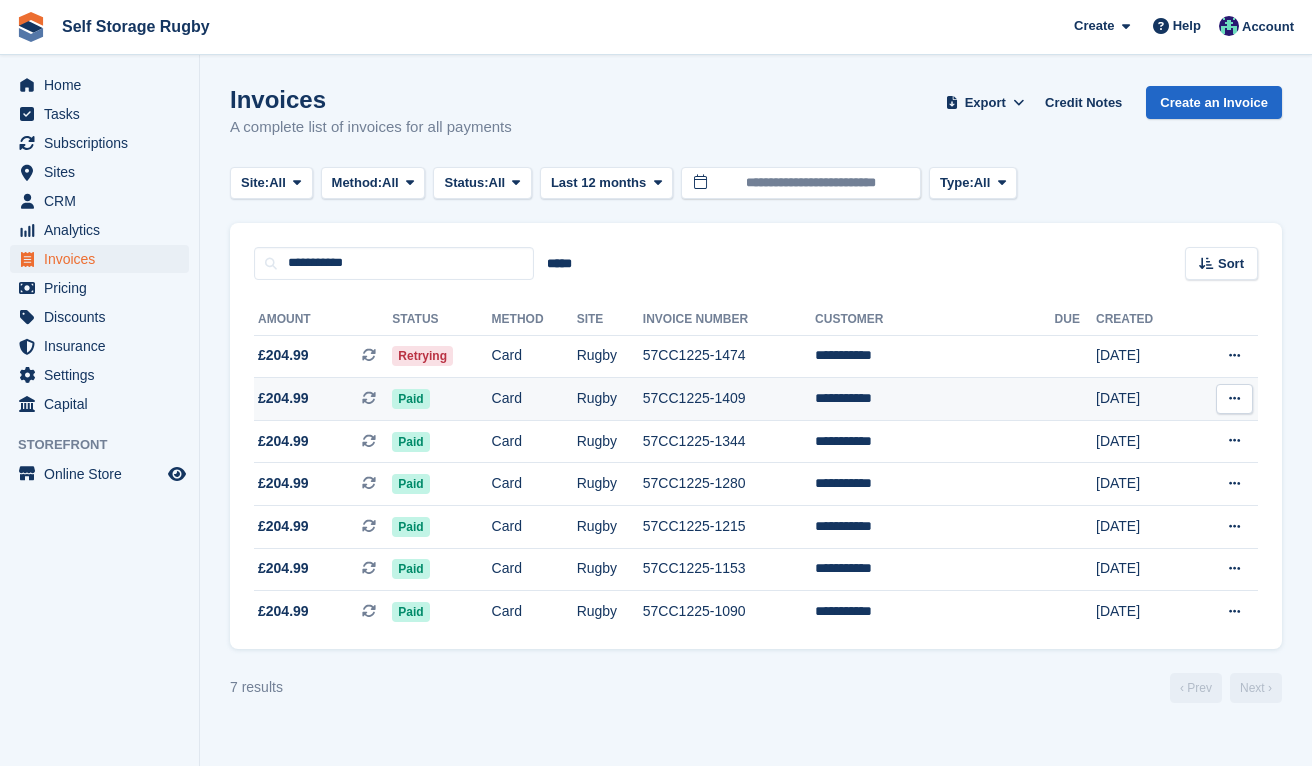 scroll, scrollTop: 0, scrollLeft: 0, axis: both 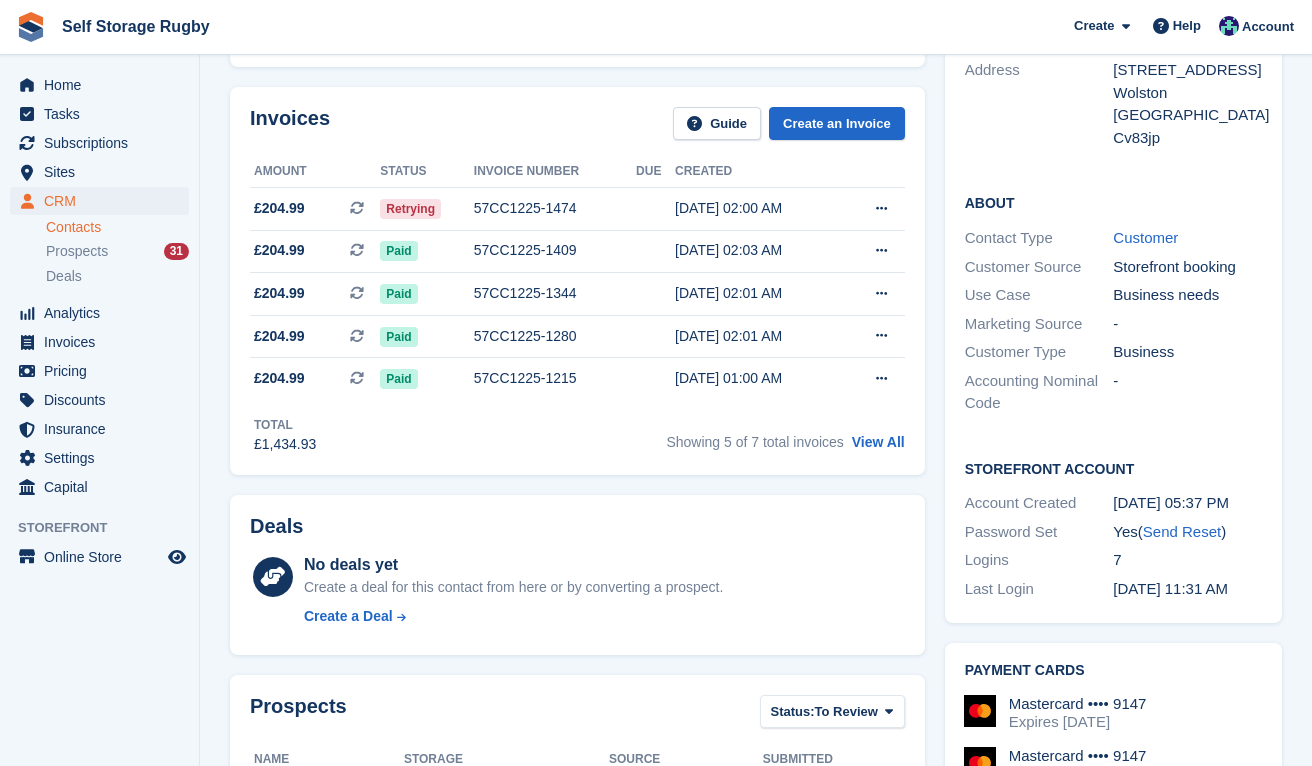 click on "Invoices
Guide
Create an Invoice
Amount
Status
Invoice number
Due
Created
£204.99
This is a recurring subscription invoice.
Retrying
57CC1225-1474
[DATE] 02:00 AM" at bounding box center [577, 281] 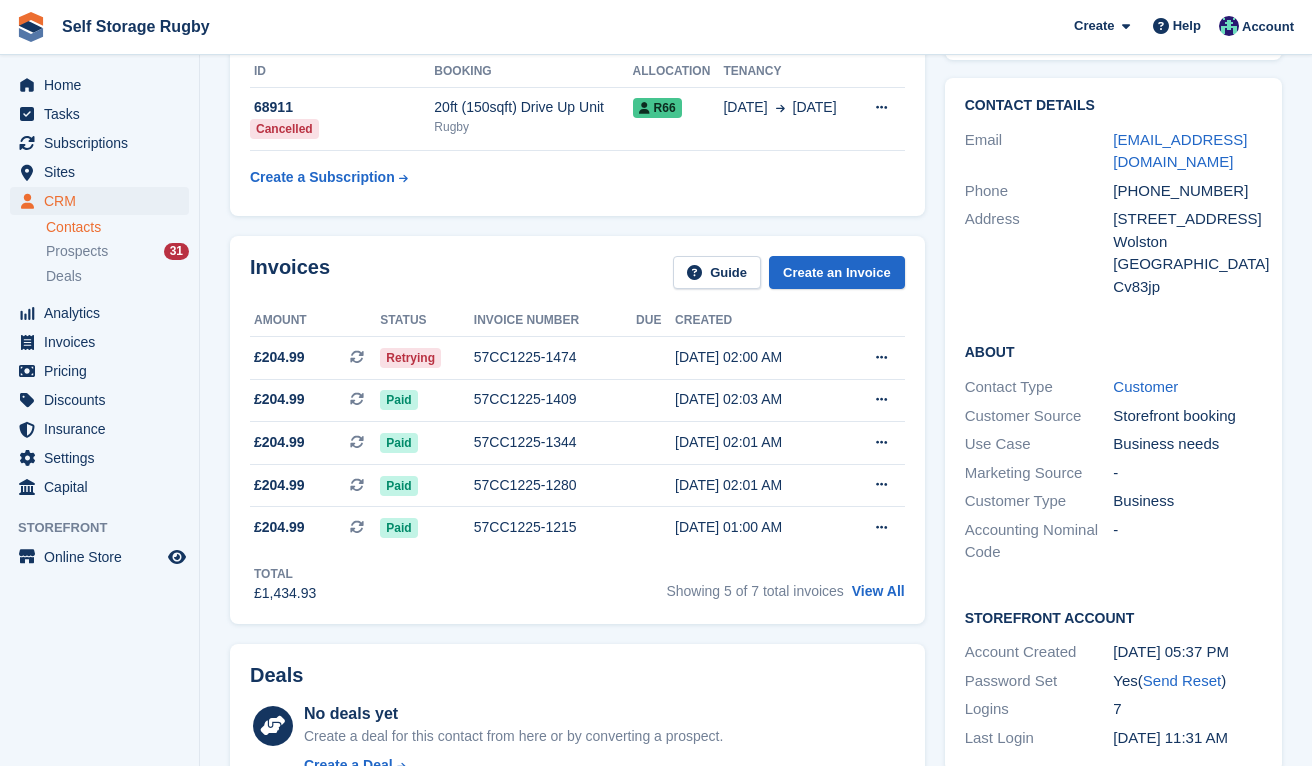 scroll, scrollTop: 149, scrollLeft: 0, axis: vertical 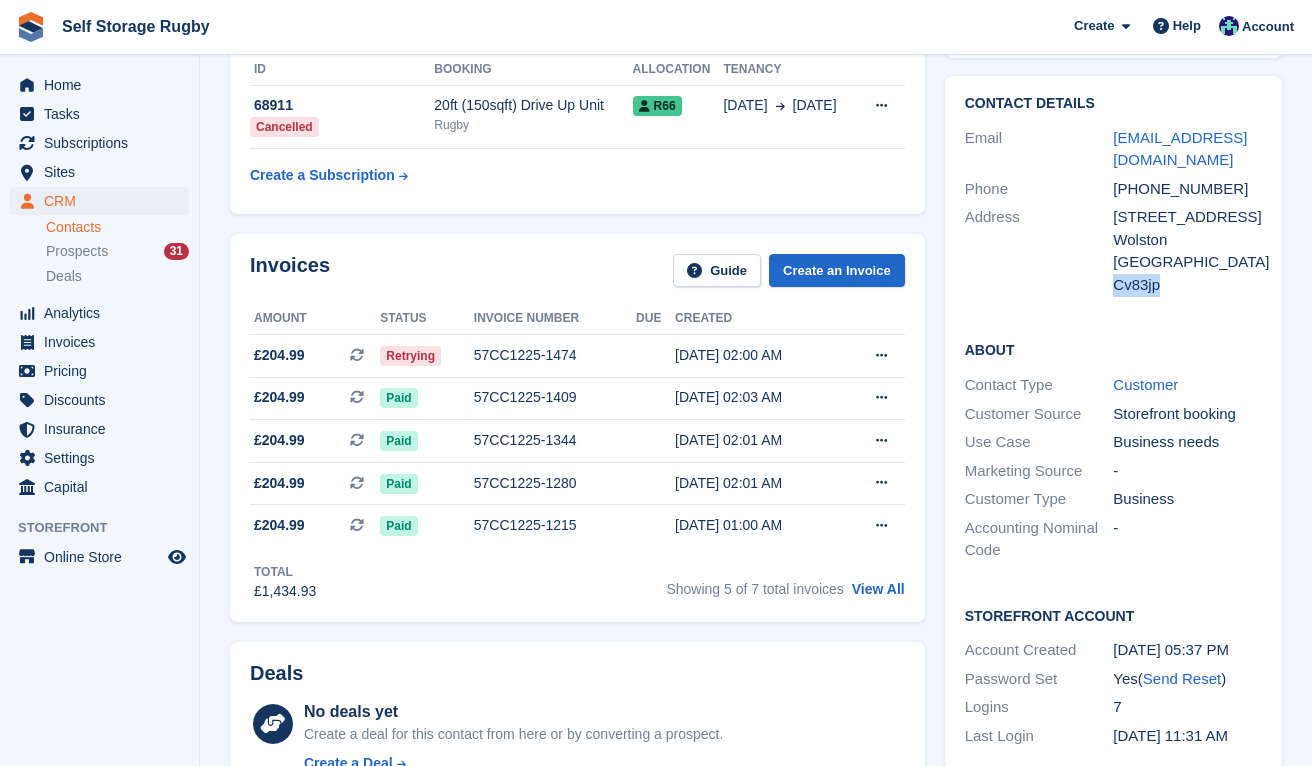 drag, startPoint x: 1164, startPoint y: 282, endPoint x: 1113, endPoint y: 284, distance: 51.0392 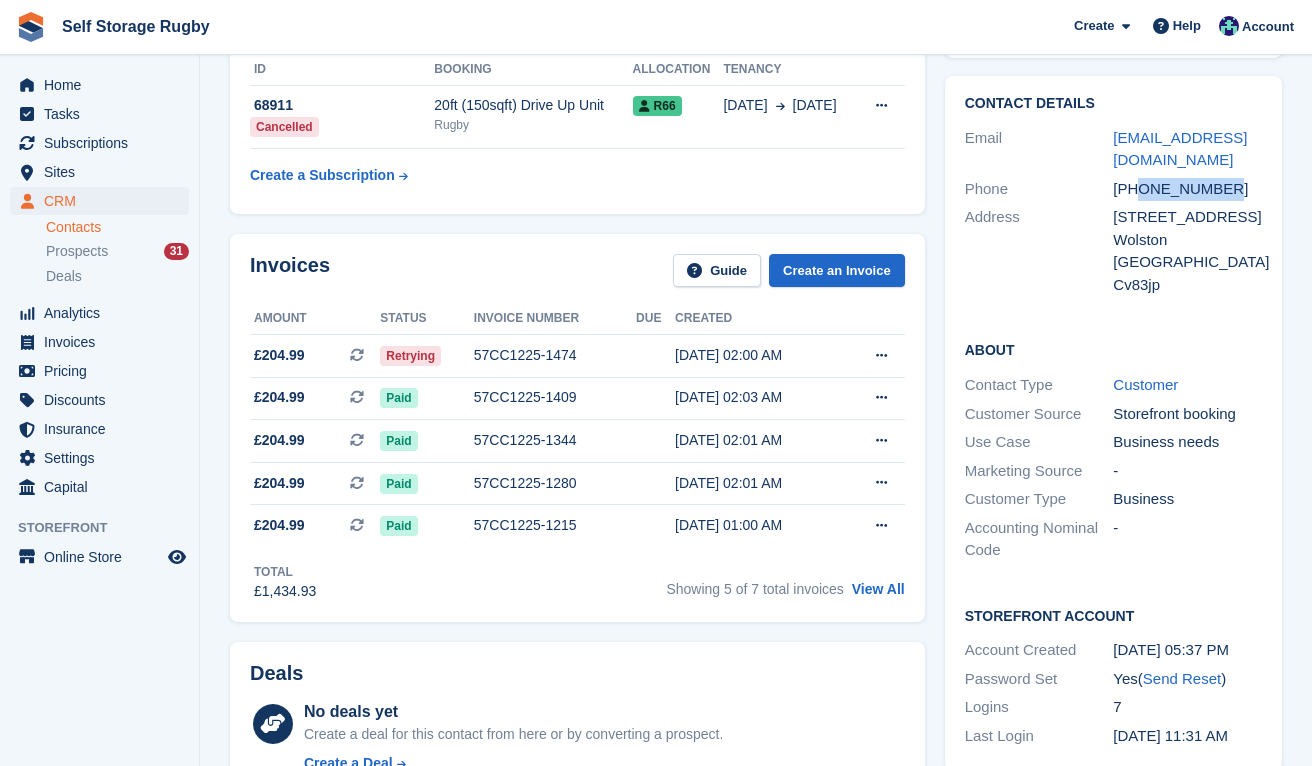 drag, startPoint x: 1139, startPoint y: 188, endPoint x: 1227, endPoint y: 191, distance: 88.051125 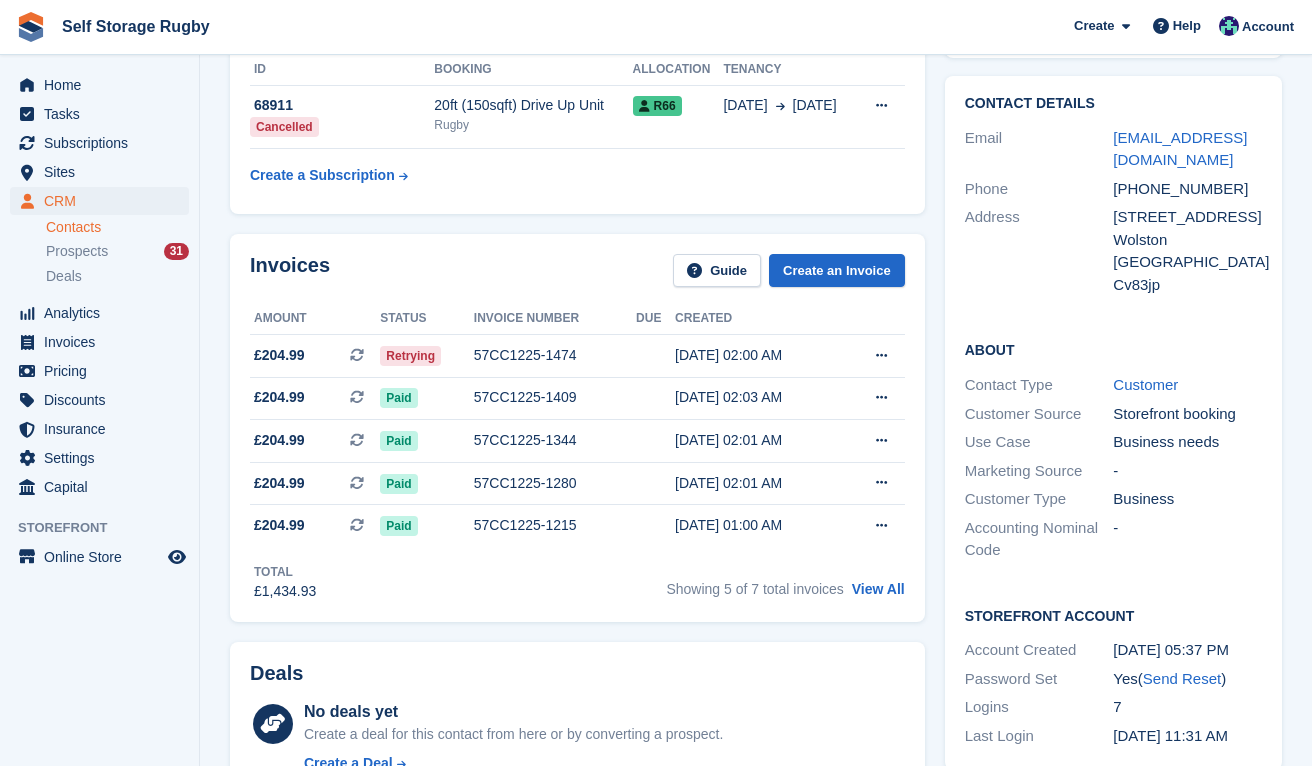 click on "Contact Details
Email
[EMAIL_ADDRESS][DOMAIN_NAME]
Phone
[PHONE_NUMBER]
Address
[STREET_ADDRESS]
[GEOGRAPHIC_DATA]
[GEOGRAPHIC_DATA]
Cv83jp
About
Contact Type
Customer
Customer Source
Storefront booking
Use Case
Business needs
Marketing Source
-
Customer Type
Business
Accounting Nominal Code
-
Storefront Account
Logins" at bounding box center (1113, 423) 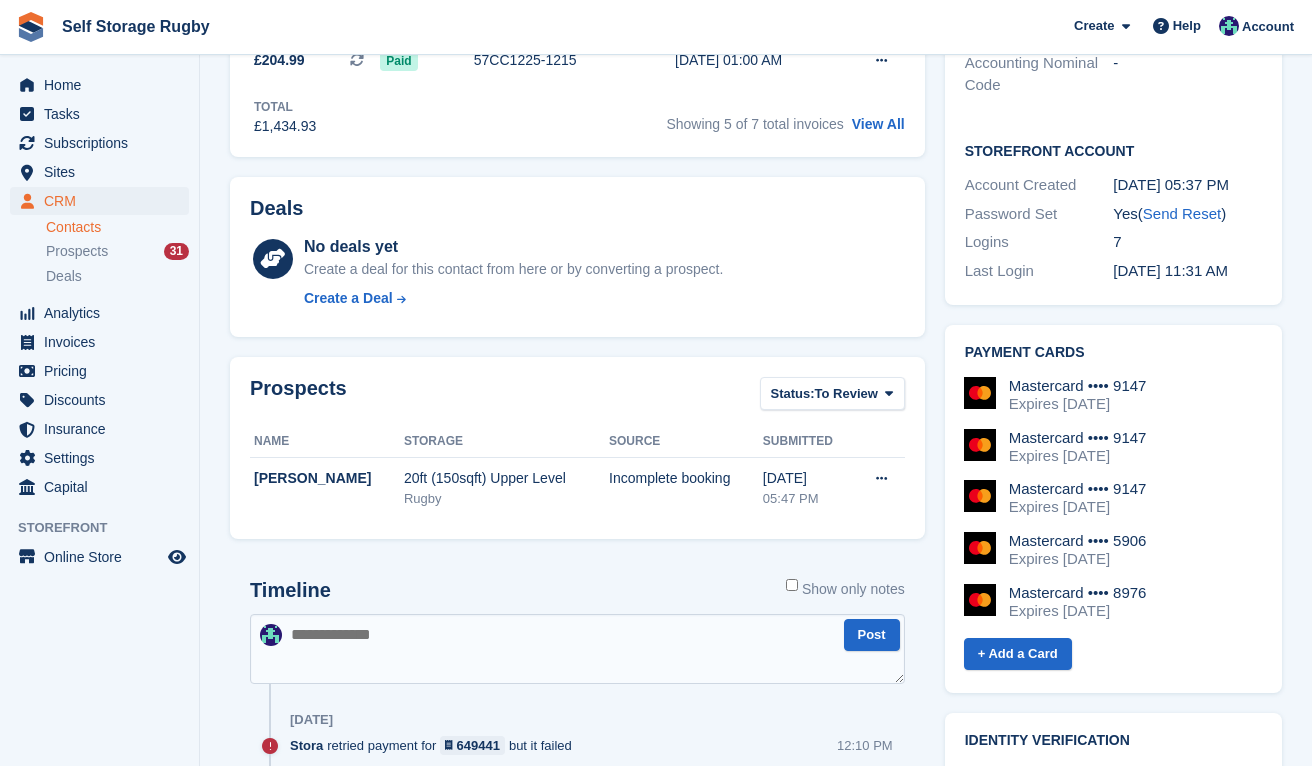 scroll, scrollTop: 668, scrollLeft: 0, axis: vertical 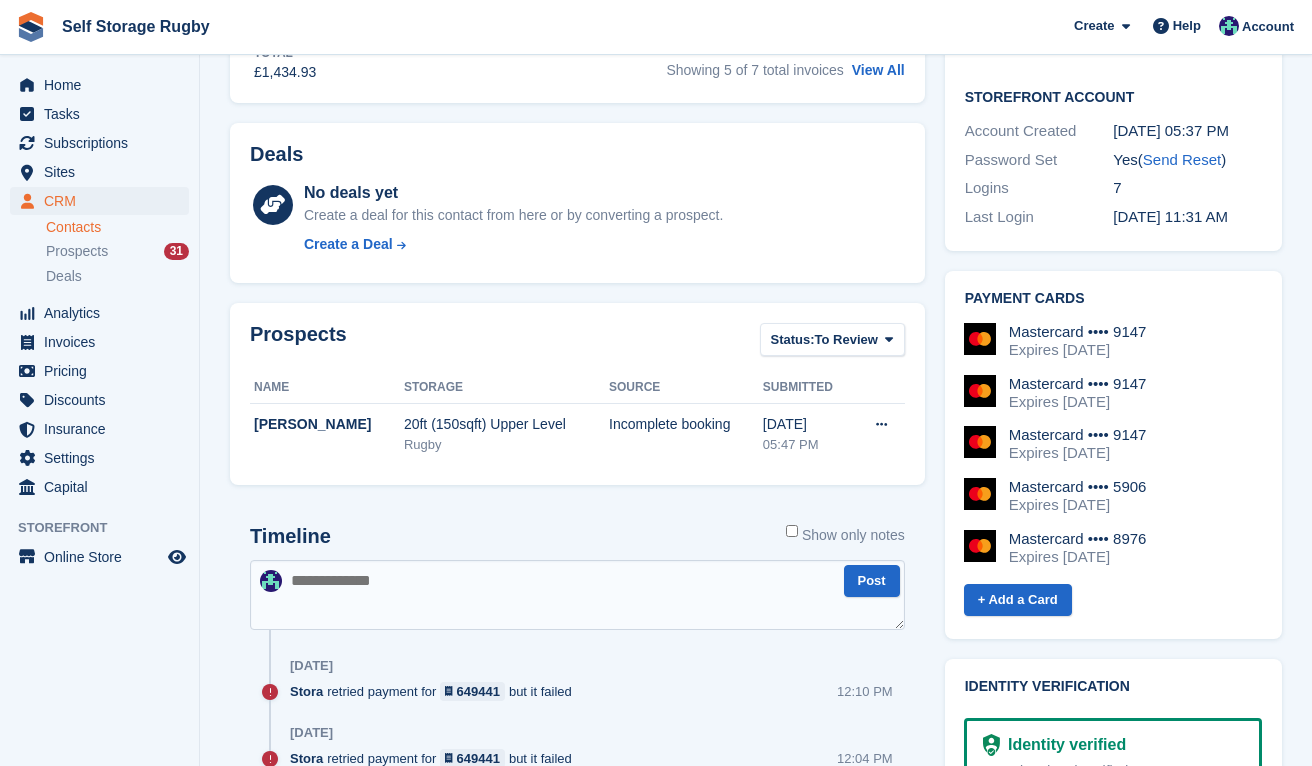 click on "Payment cards
Mastercard •••• 9147
Expires [DATE]
Mastercard •••• 9147
Expires [DATE]
Mastercard •••• 9147
Expires [DATE]
Mastercard •••• 5906
Expires [DATE]
Mastercard •••• 8976
Expires [DATE]
+ Add a Card
Cancel" at bounding box center [1113, 454] 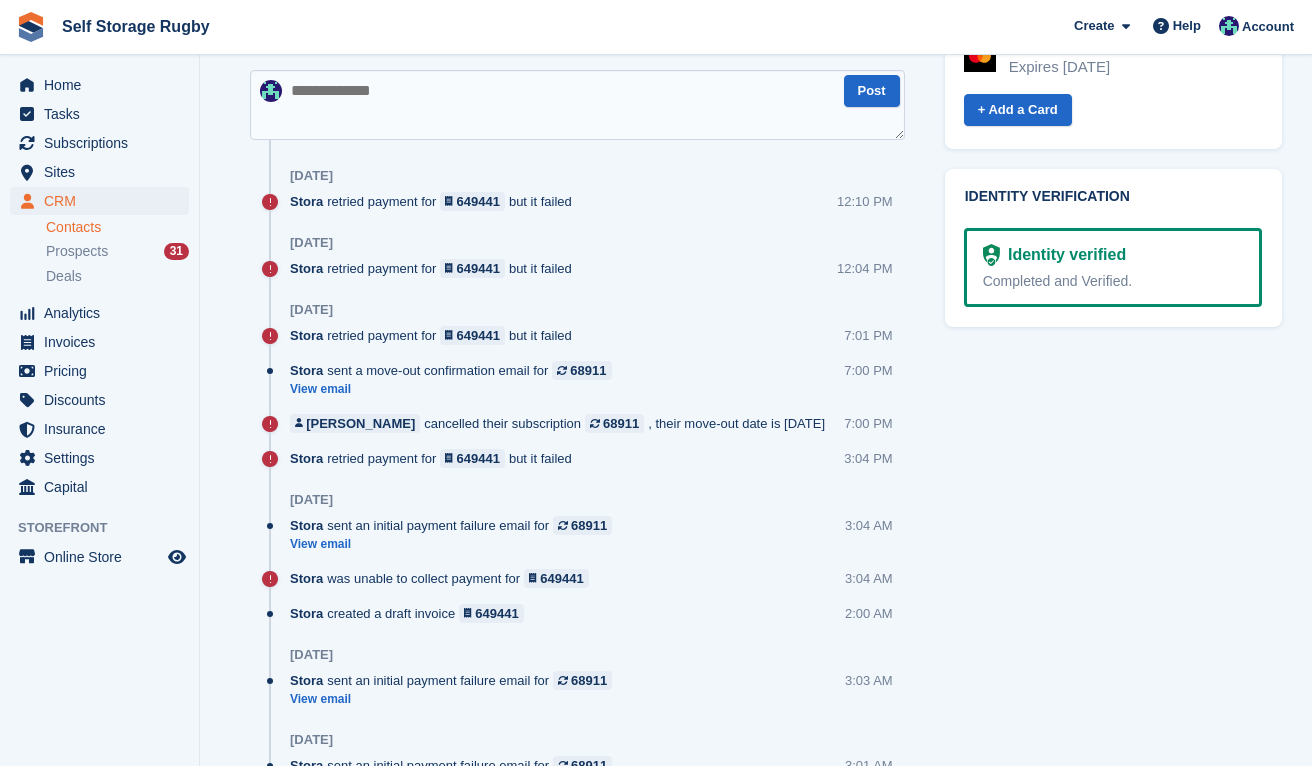 scroll, scrollTop: 1156, scrollLeft: 0, axis: vertical 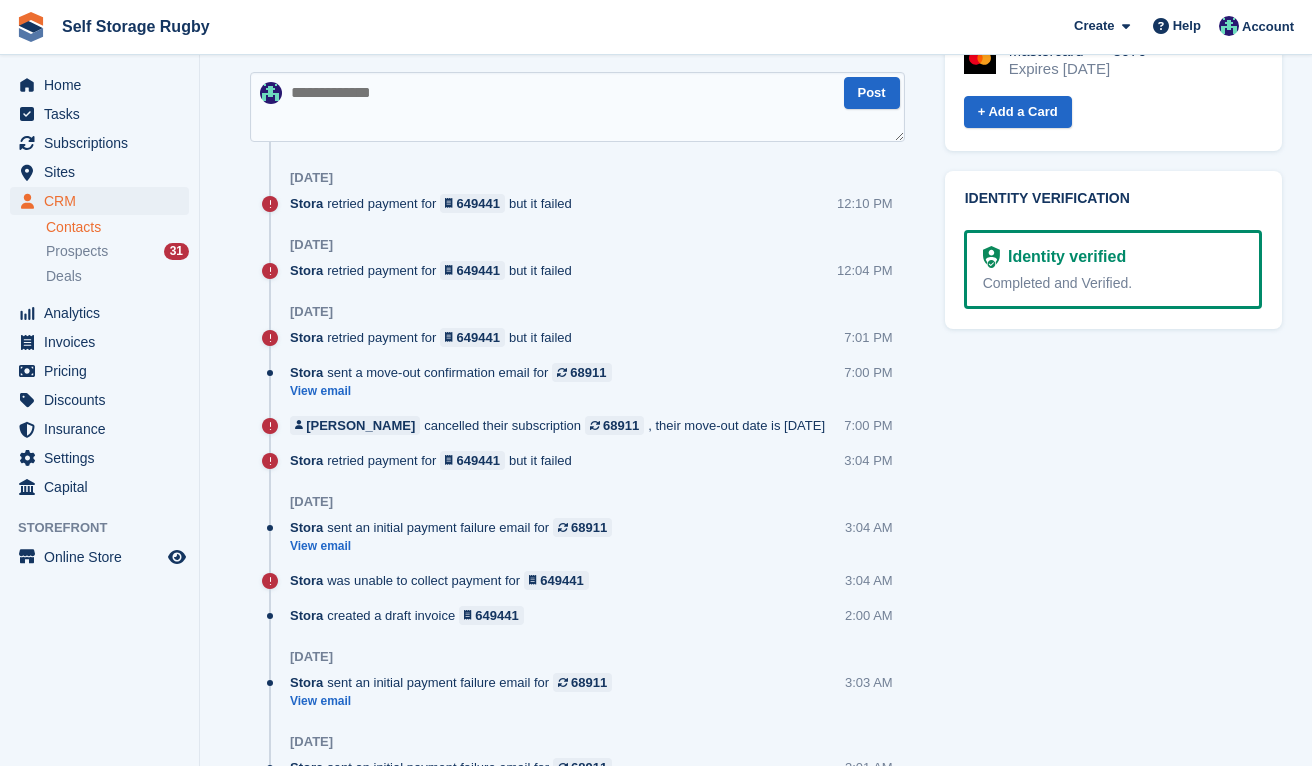 click on "Tasks
0
Add
No tasks related to [PERSON_NAME]
Contact Details
Email
[EMAIL_ADDRESS][DOMAIN_NAME]
Phone
[PHONE_NUMBER]
Address
[STREET_ADDRESS]
[GEOGRAPHIC_DATA]
[GEOGRAPHIC_DATA]
Cv83jp
About
Contact Type
Customer
- - 7" at bounding box center [1113, -77] 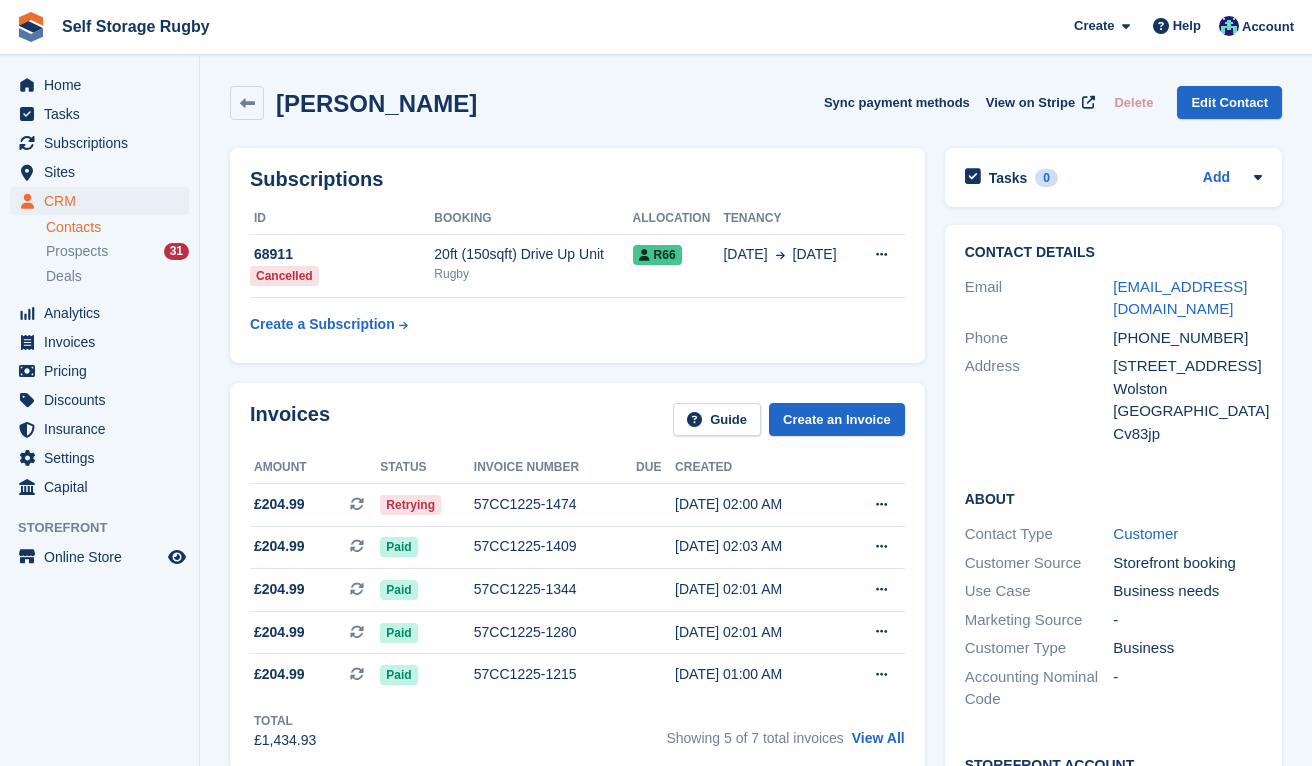 scroll, scrollTop: 0, scrollLeft: 0, axis: both 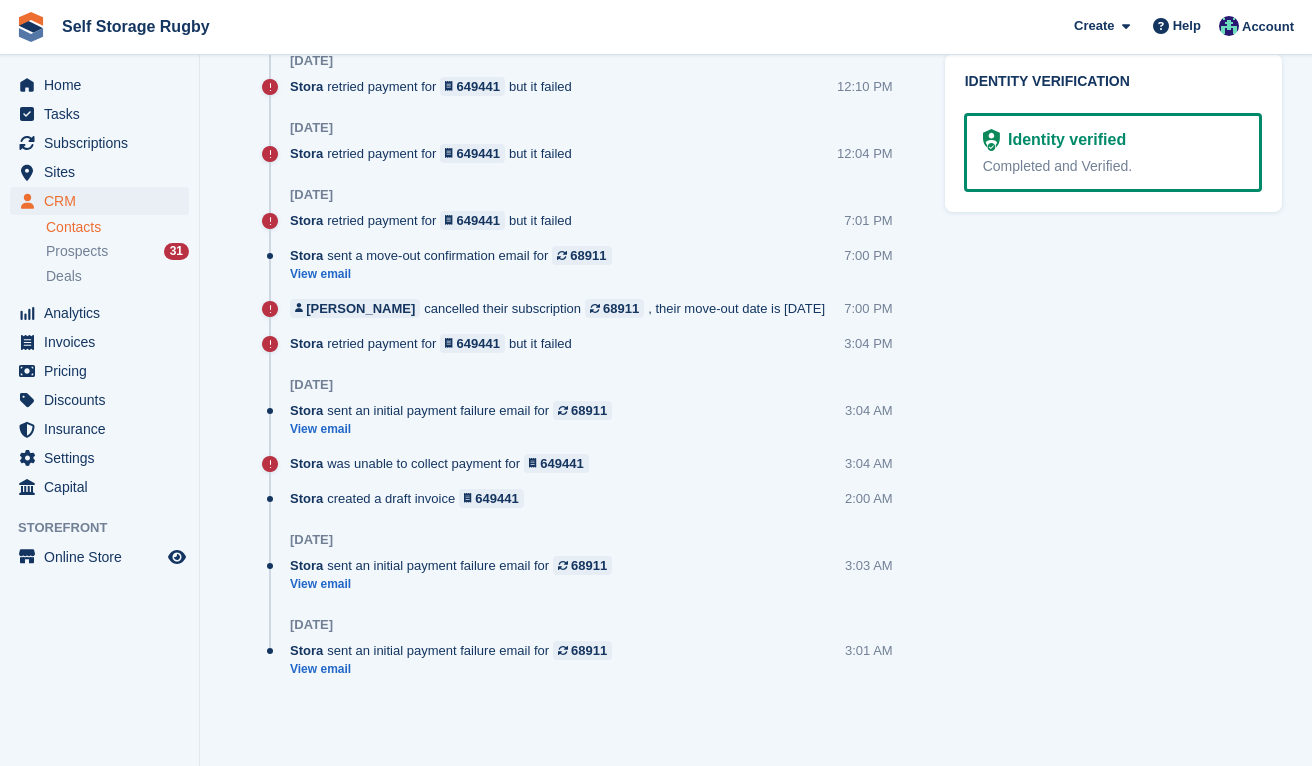 click on "Subscriptions
ID
Booking
Allocation
Tenancy
68911
Cancelled
20ft (150sqft) Drive Up Unit
Rugby
R66
[DATE] Aug" at bounding box center [577, -194] 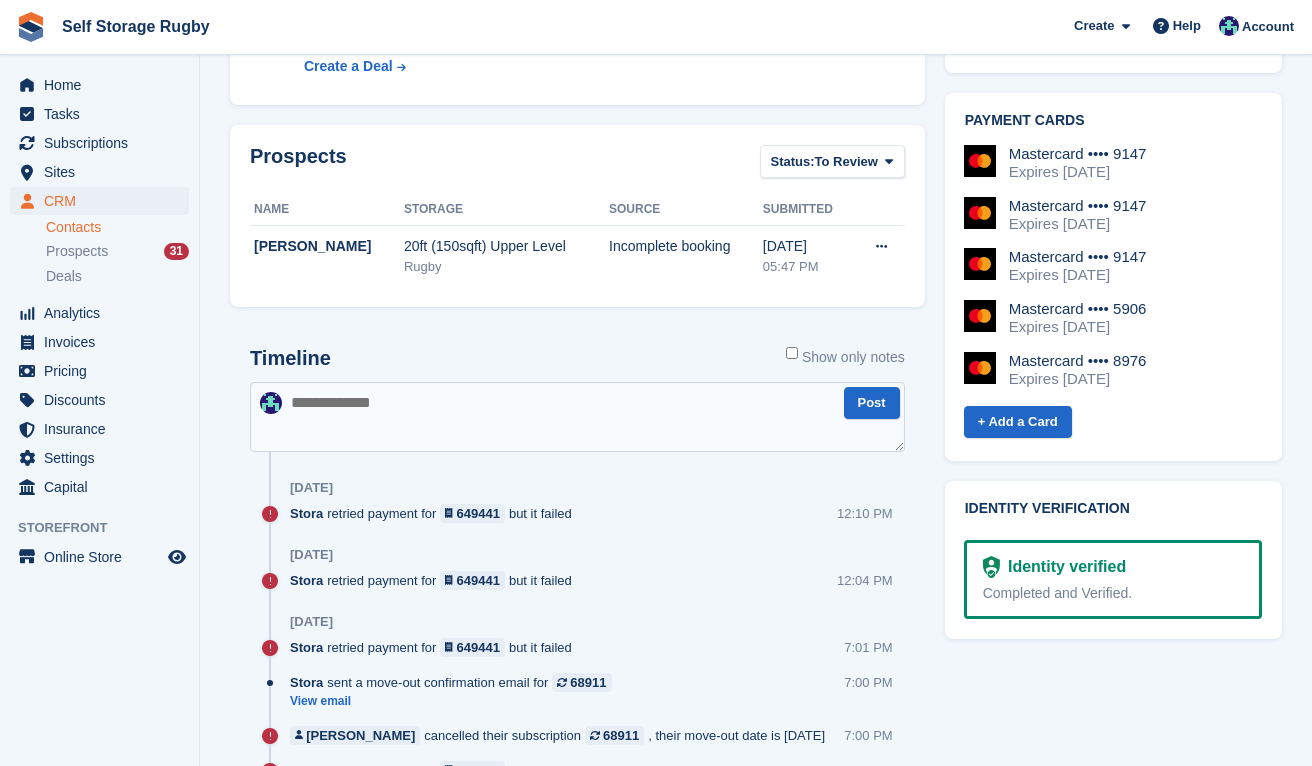 scroll, scrollTop: 386, scrollLeft: 0, axis: vertical 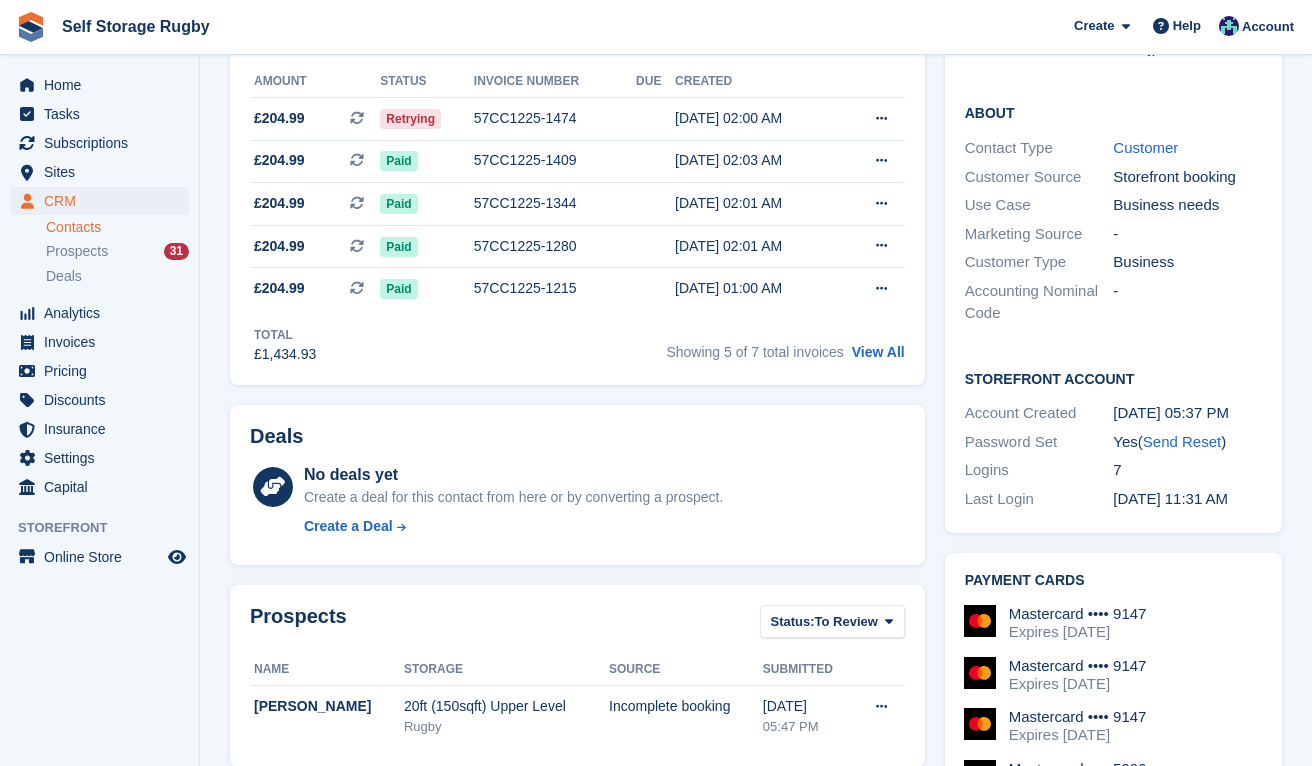click on "[PERSON_NAME]
Sync payment methods
View on Stripe
Delete
Edit Contact
Subscriptions
ID
Booking
Allocation
Tenancy
68911
Cancelled
20ft (150sqft) Drive Up Unit
Rugby
R66 [DATE]" at bounding box center [756, 633] 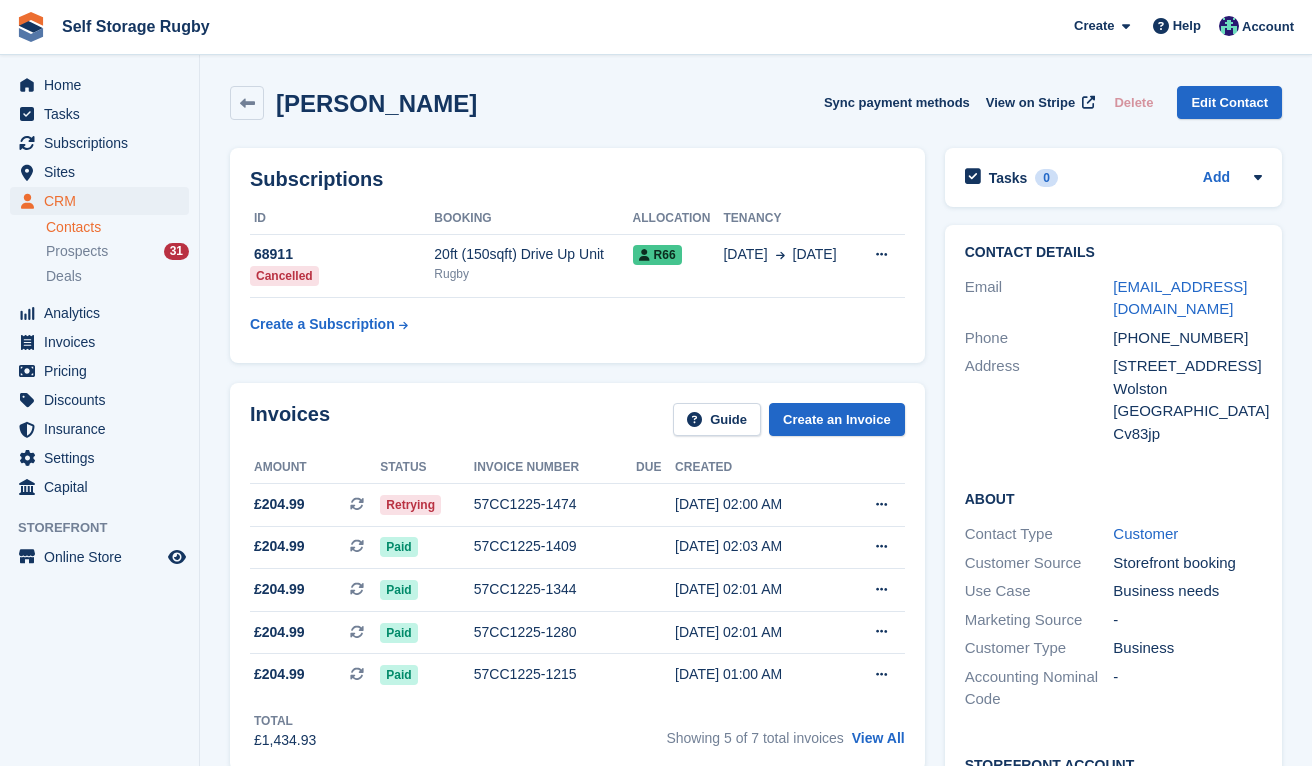 scroll, scrollTop: 0, scrollLeft: 0, axis: both 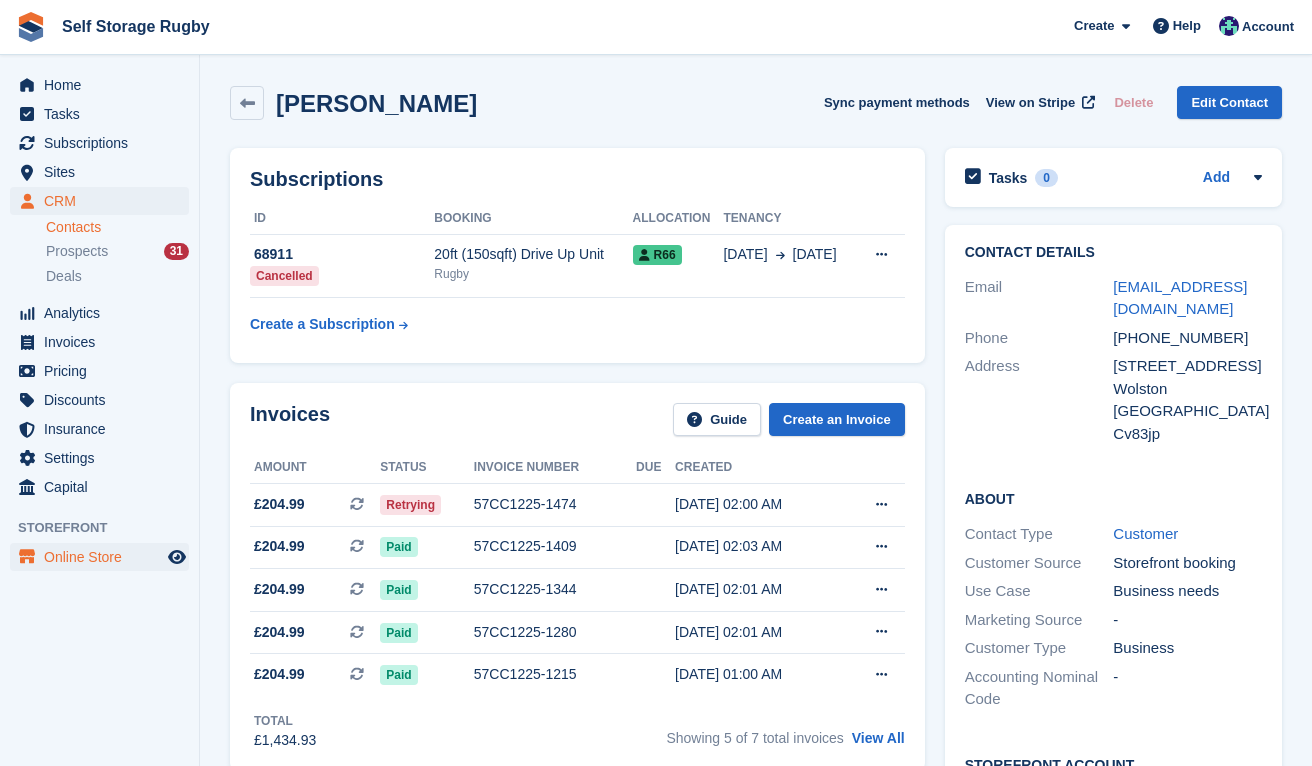 click on "Online Store" at bounding box center (104, 557) 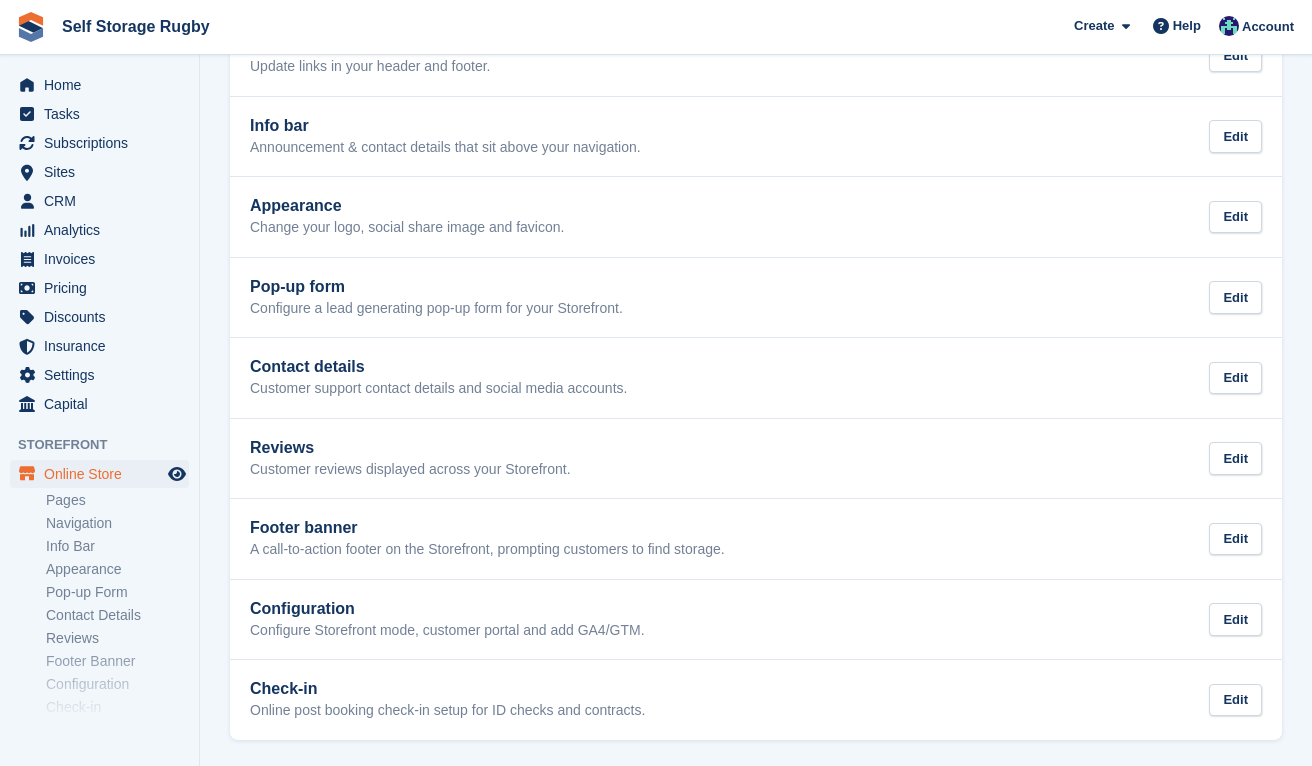 scroll, scrollTop: 229, scrollLeft: 0, axis: vertical 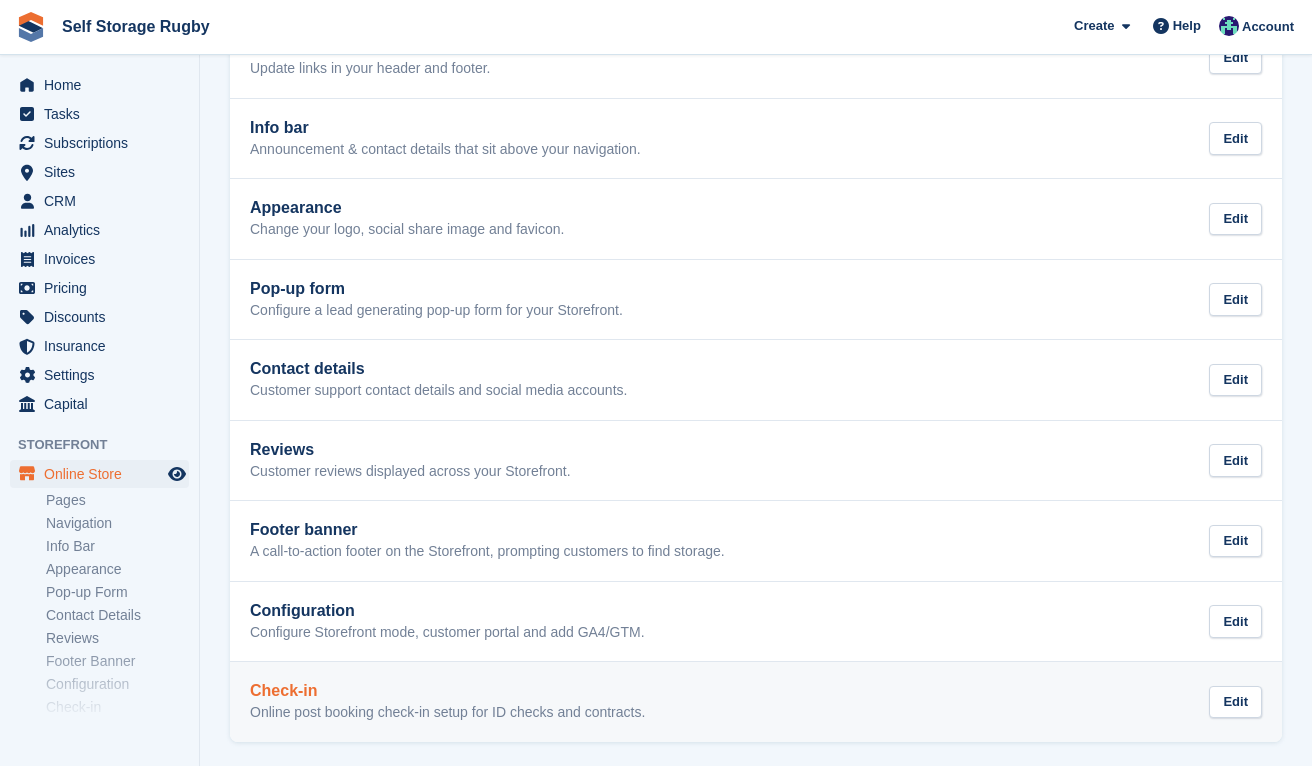click on "Check-in" at bounding box center (447, 691) 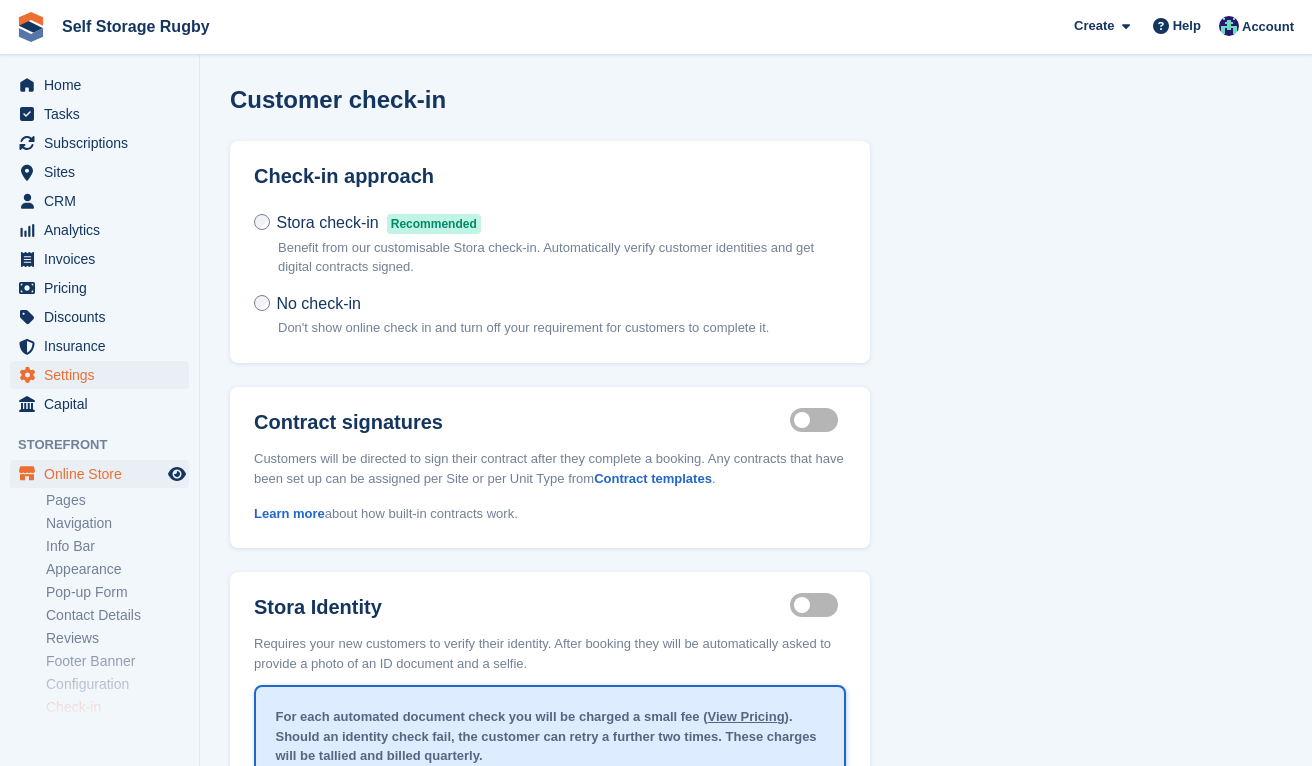 scroll, scrollTop: 0, scrollLeft: 0, axis: both 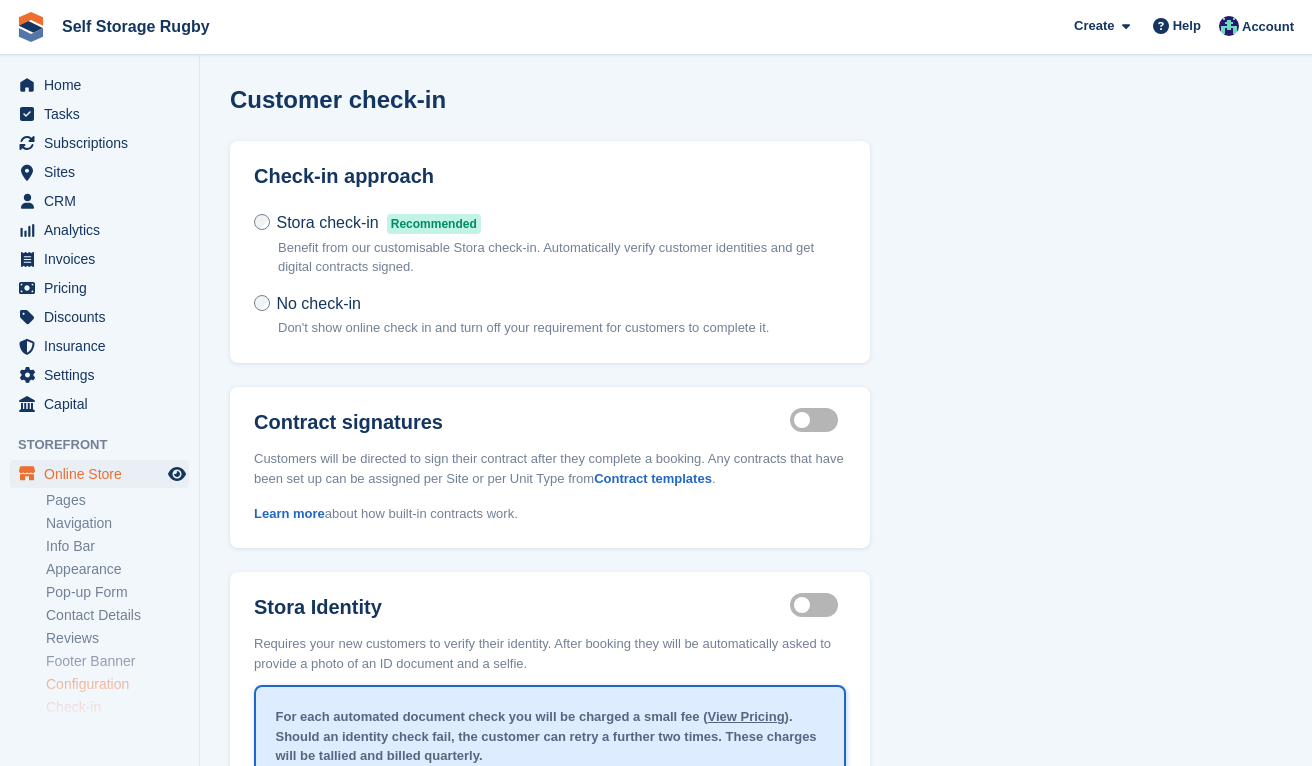 click on "Configuration" at bounding box center [117, 684] 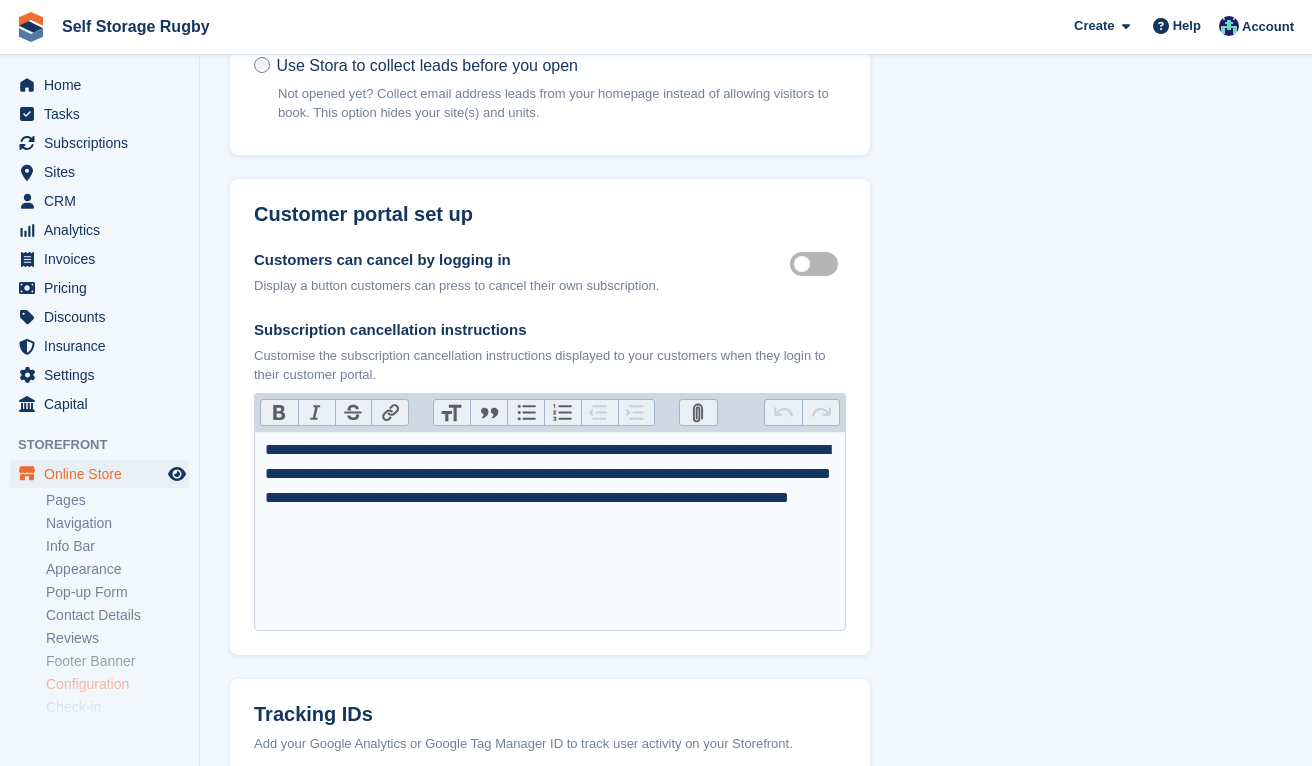 scroll, scrollTop: 381, scrollLeft: 0, axis: vertical 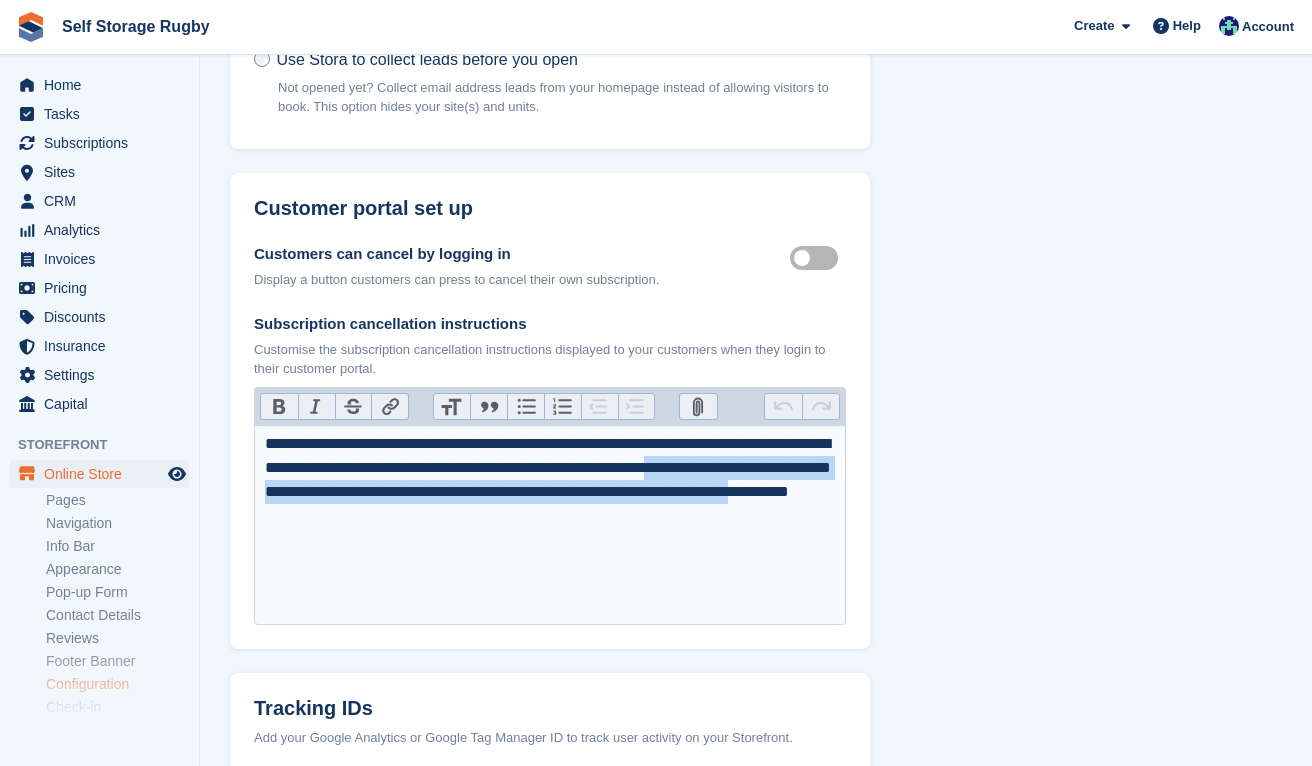 drag, startPoint x: 364, startPoint y: 477, endPoint x: 603, endPoint y: 508, distance: 241.00208 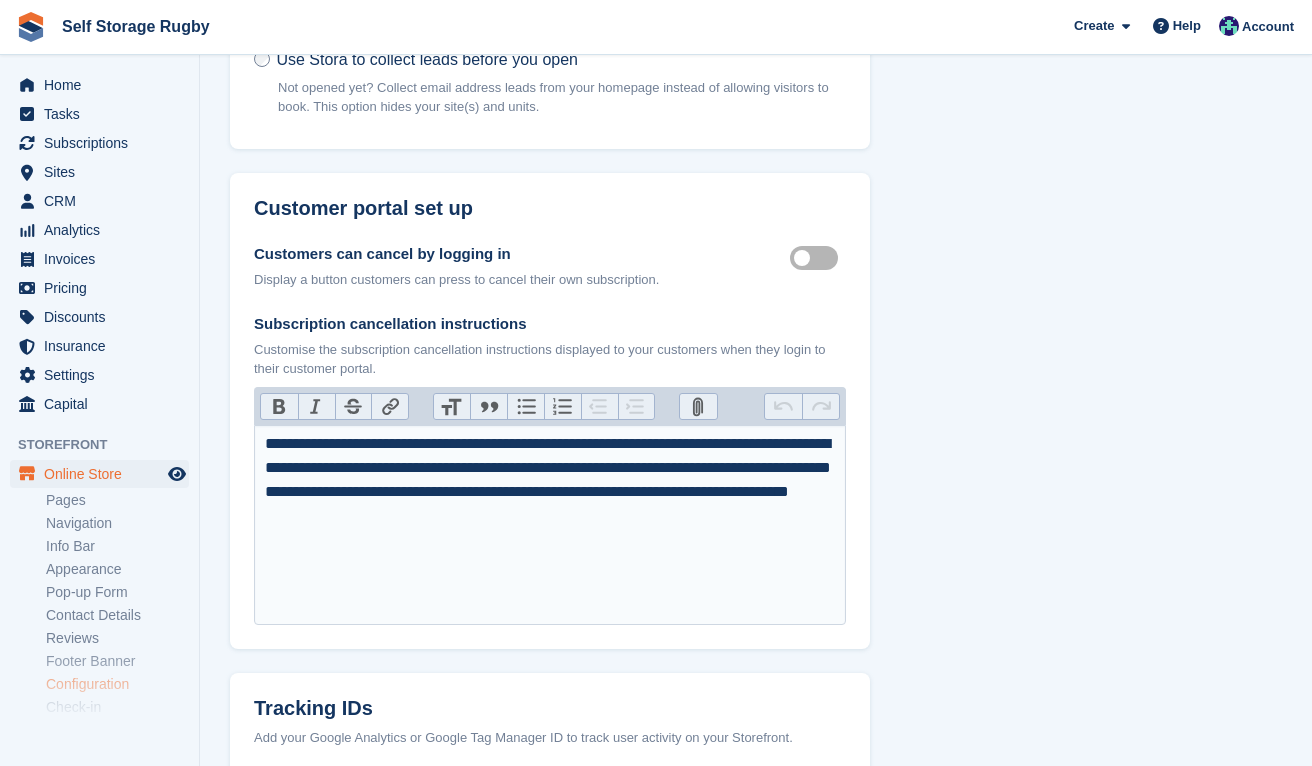 click on "**********" at bounding box center (550, 480) 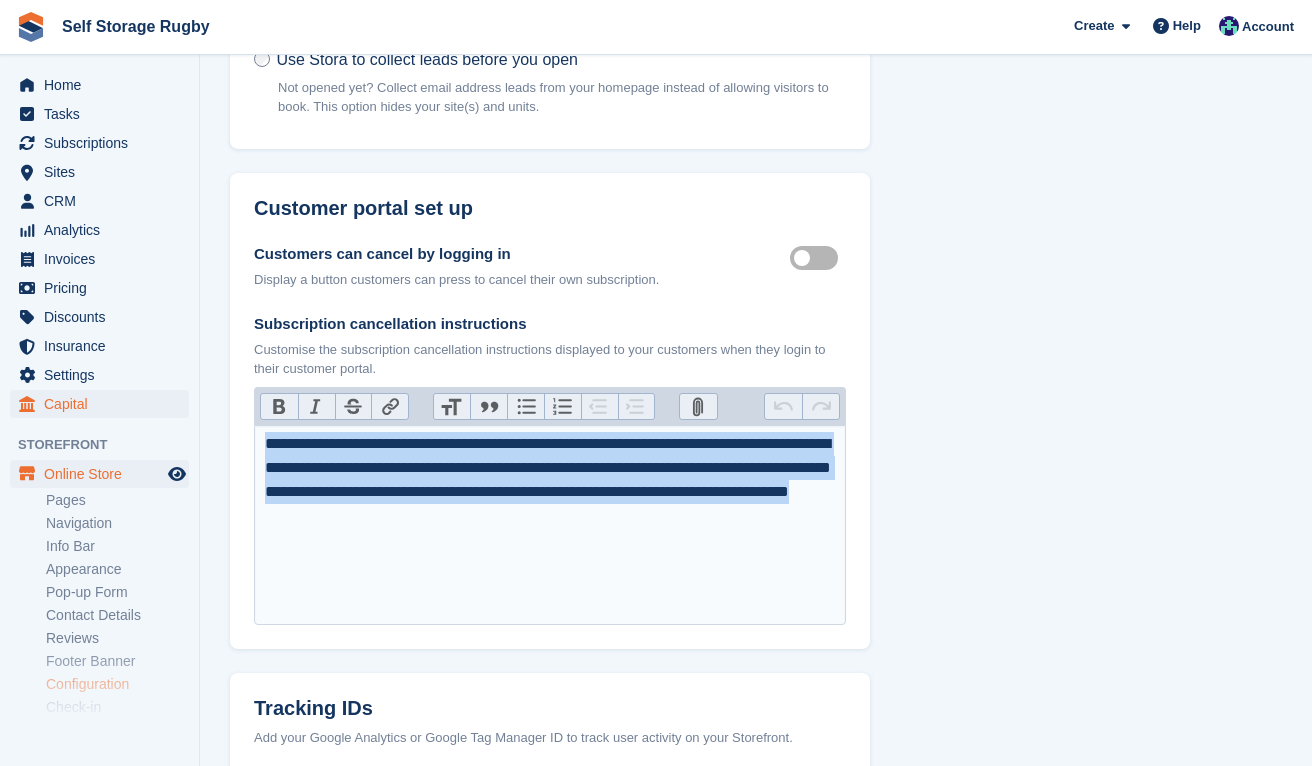 drag, startPoint x: 718, startPoint y: 512, endPoint x: 93, endPoint y: 405, distance: 634.0931 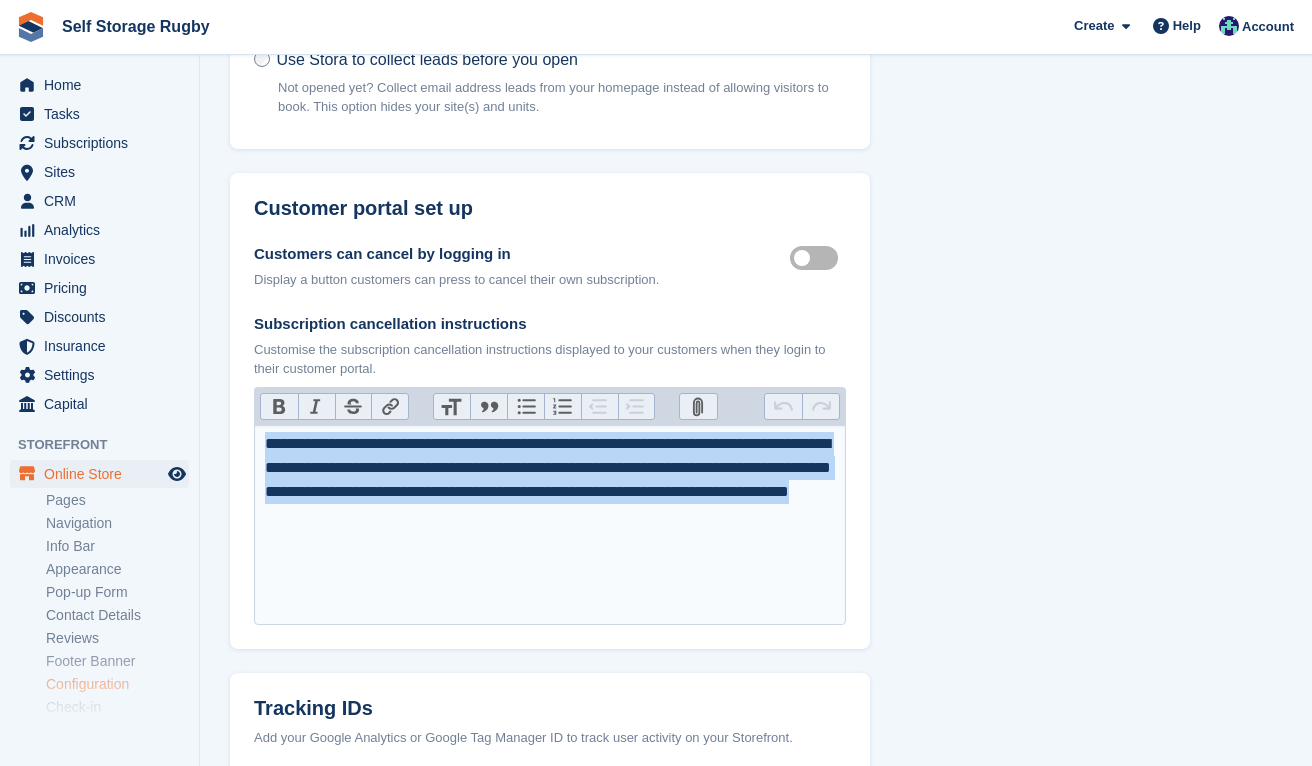 click on "**********" at bounding box center (550, 480) 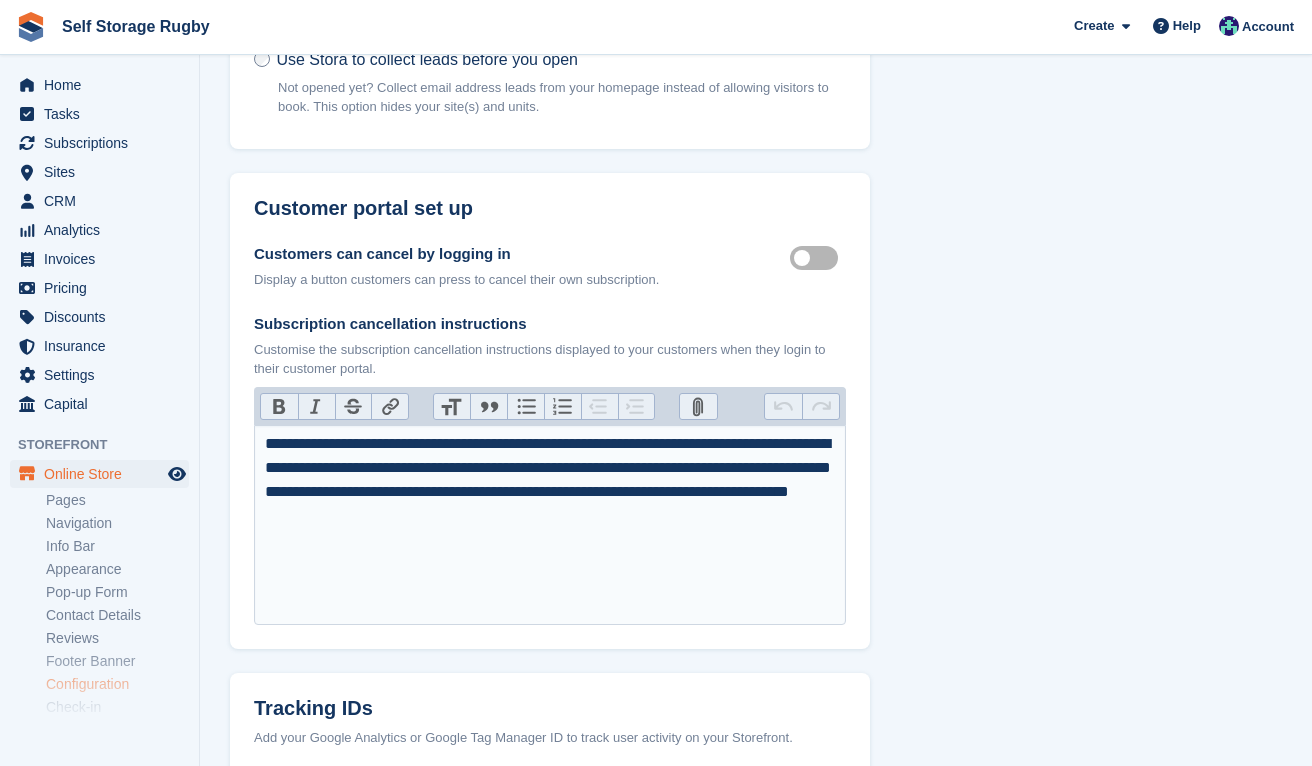 click on "Customers can cancel by logging in
Display a button customers can press to cancel their own subscription.
Customer self cancellable
Subscription cancellation instructions
Customise the subscription cancellation instructions displayed to your customers when they login to their customer portal.
Bold
Italic
Strikethrough
Link
Heading
Quote
Code
Bullets
Numbers
Decrease Level
Increase Level
Attach Files
Undo
Redo
****
******" at bounding box center (550, 446) 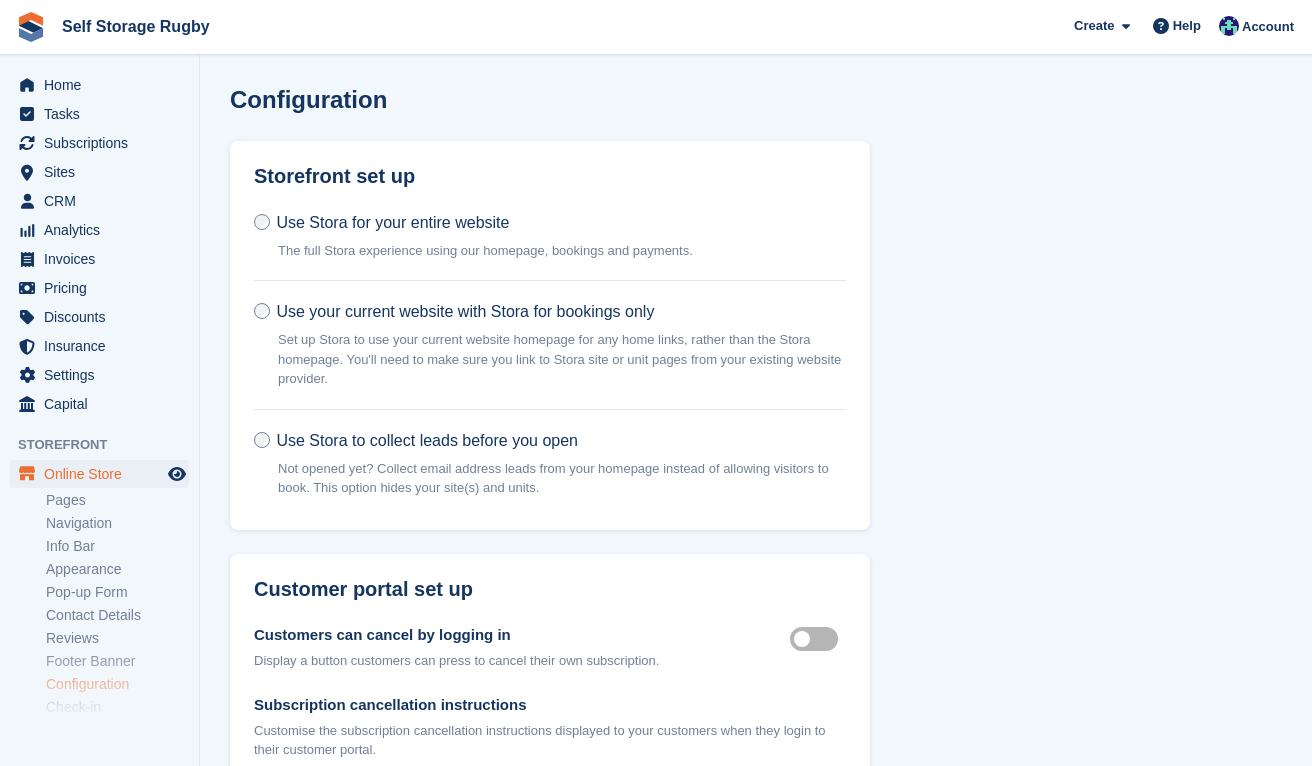 scroll, scrollTop: 0, scrollLeft: 0, axis: both 